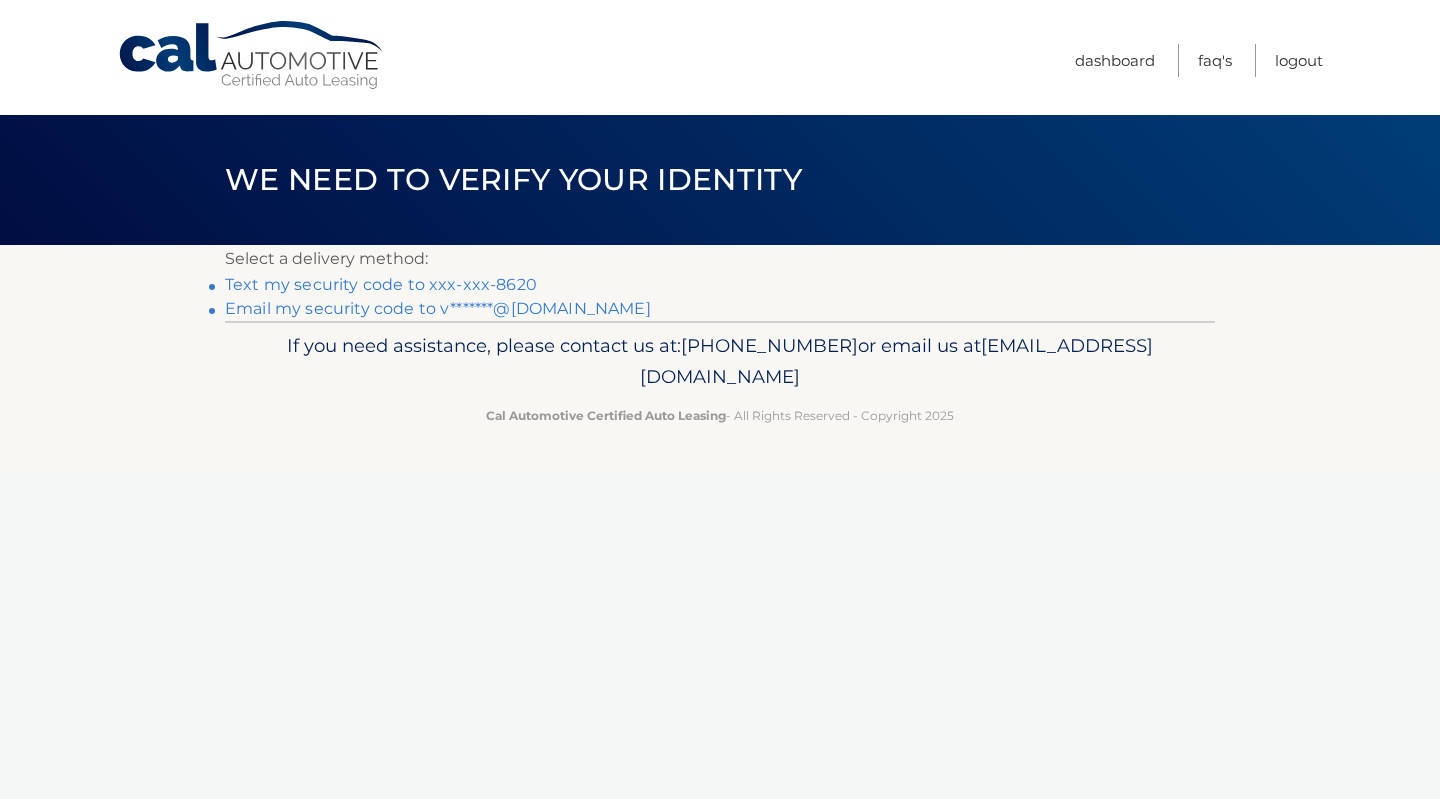 scroll, scrollTop: 0, scrollLeft: 0, axis: both 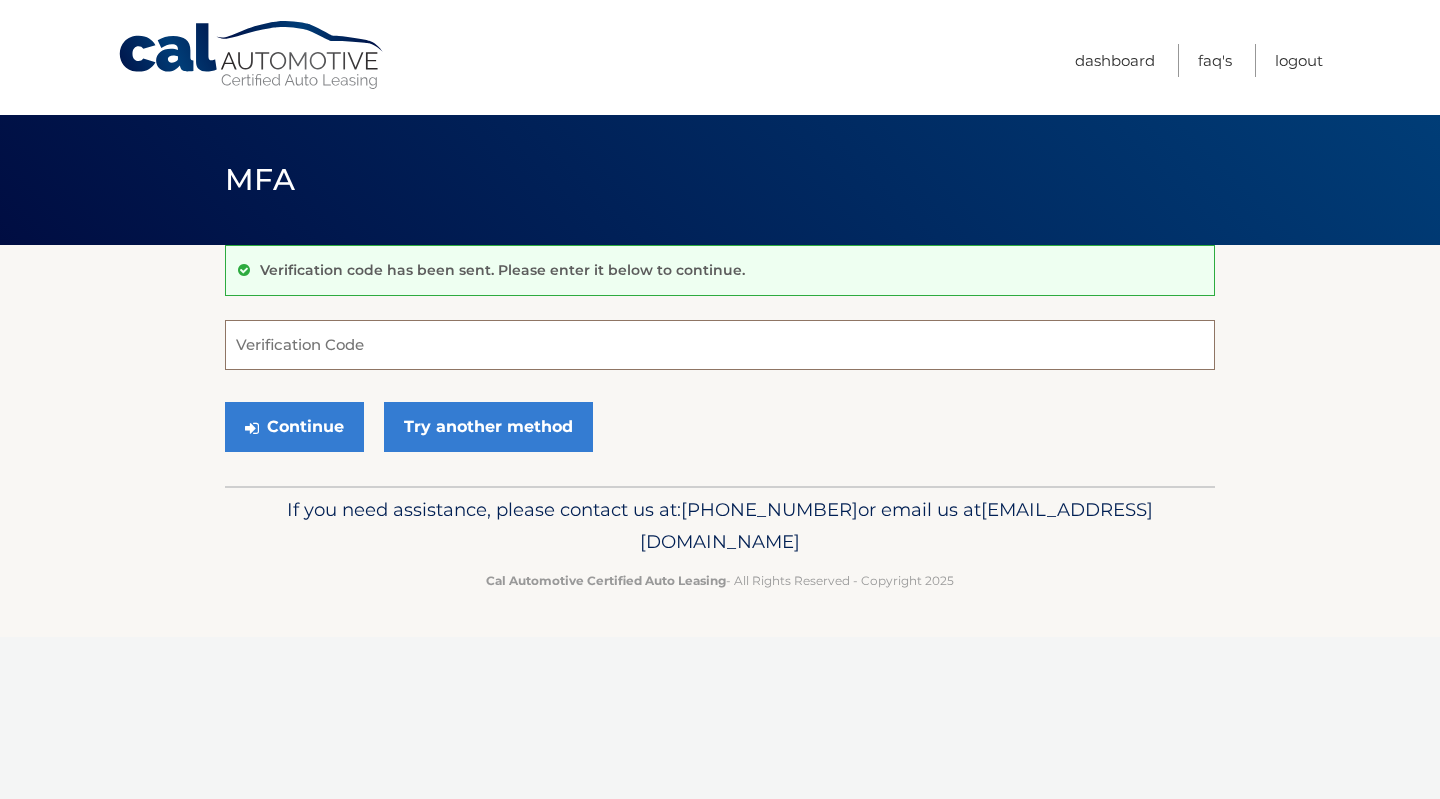 click on "Verification Code" at bounding box center (720, 345) 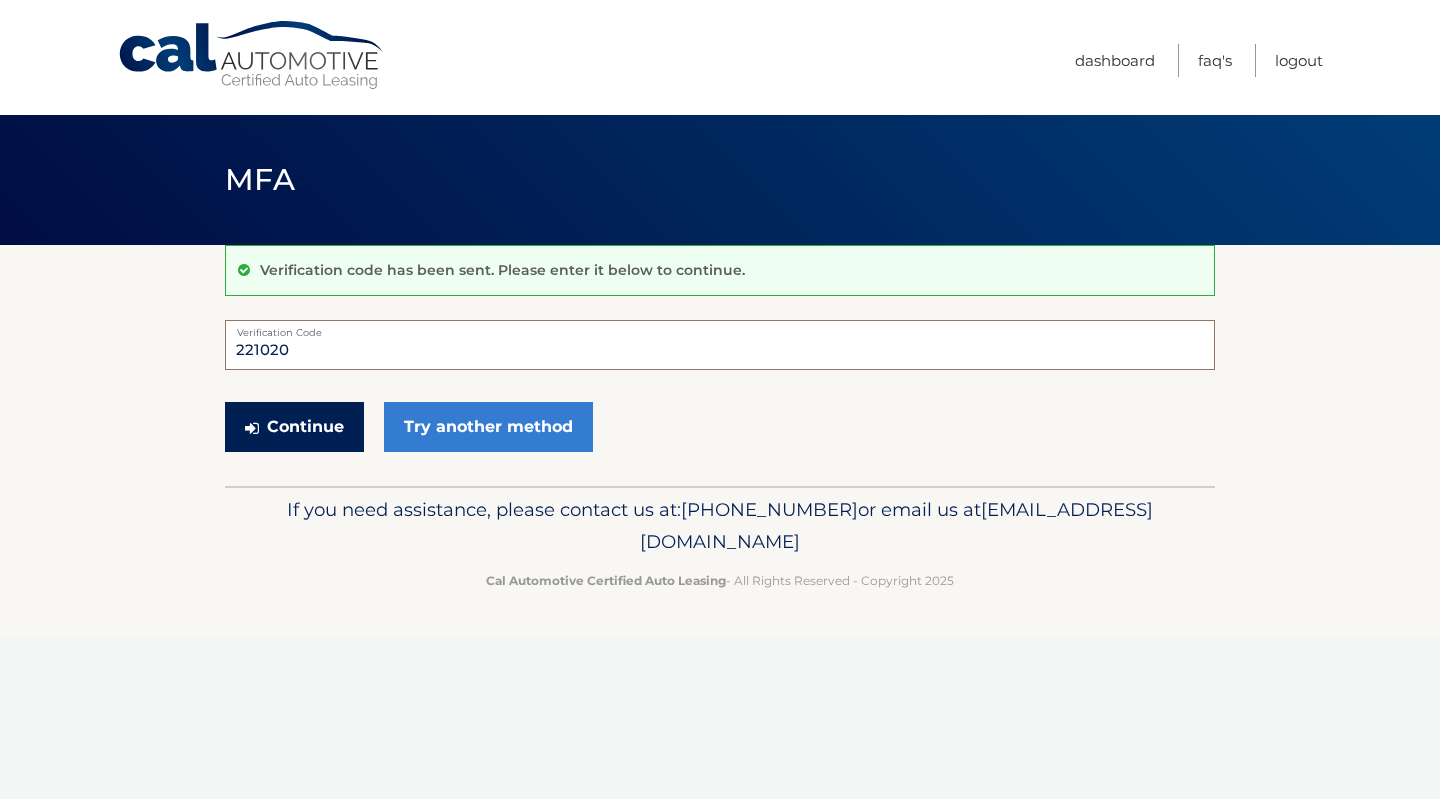 type on "221020" 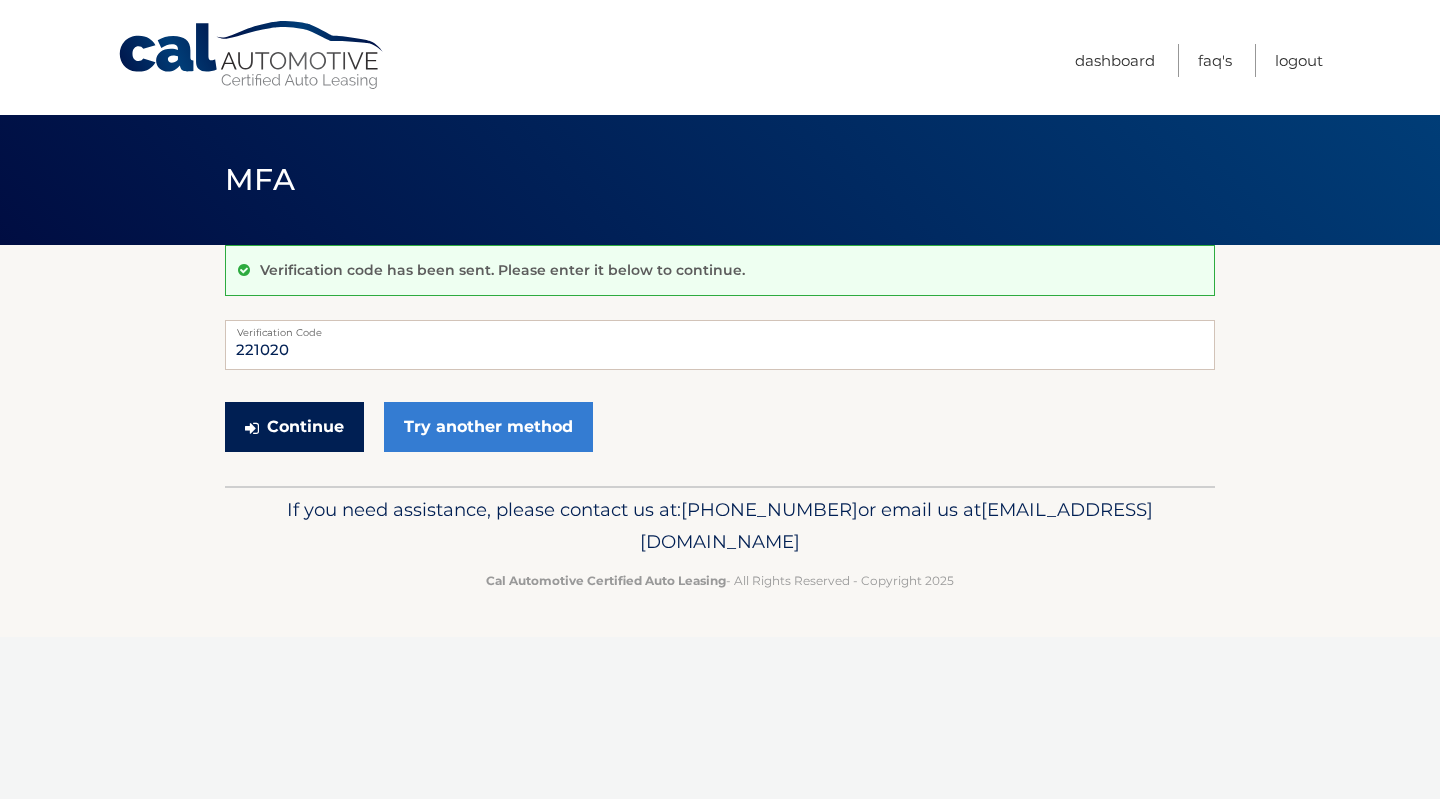 click on "Continue" at bounding box center (294, 427) 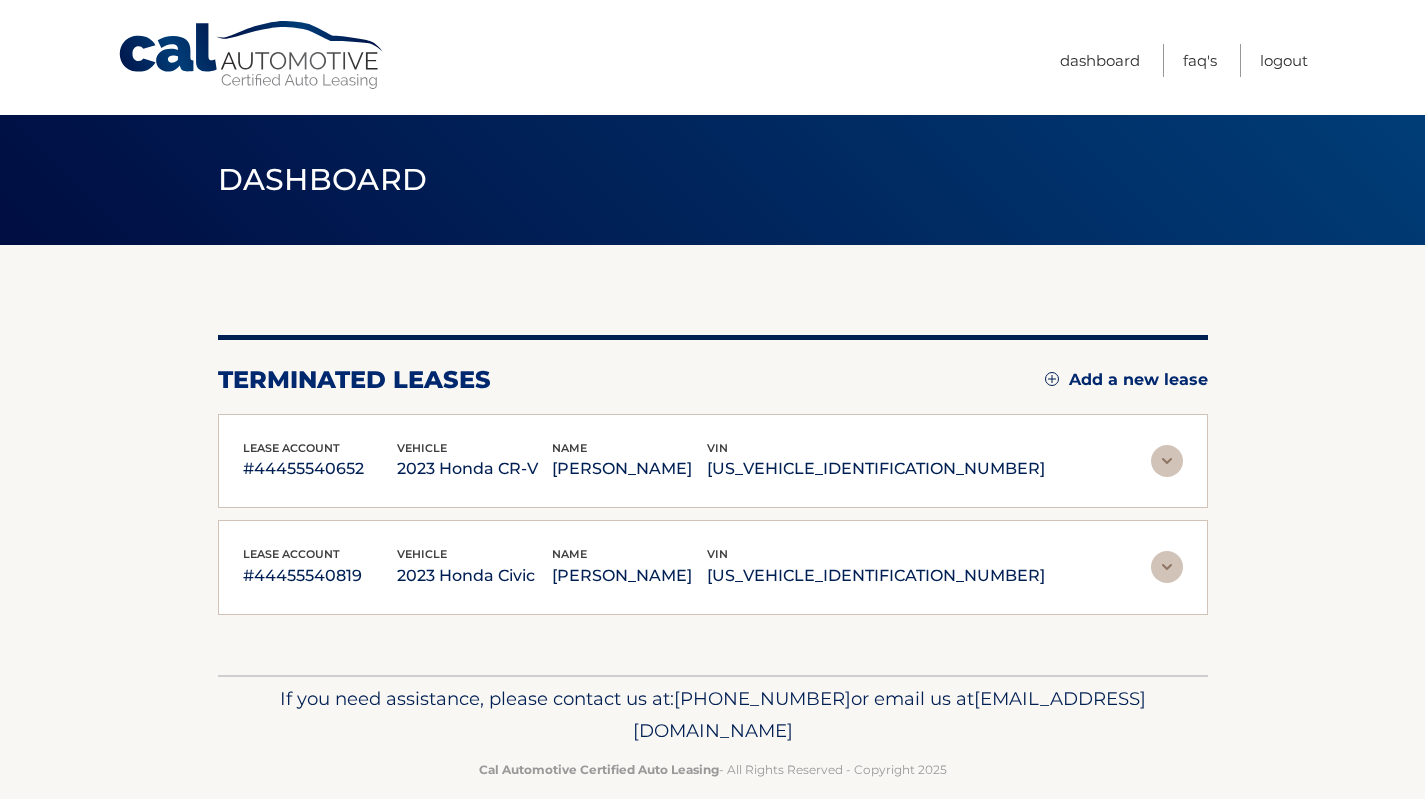 scroll, scrollTop: 0, scrollLeft: 0, axis: both 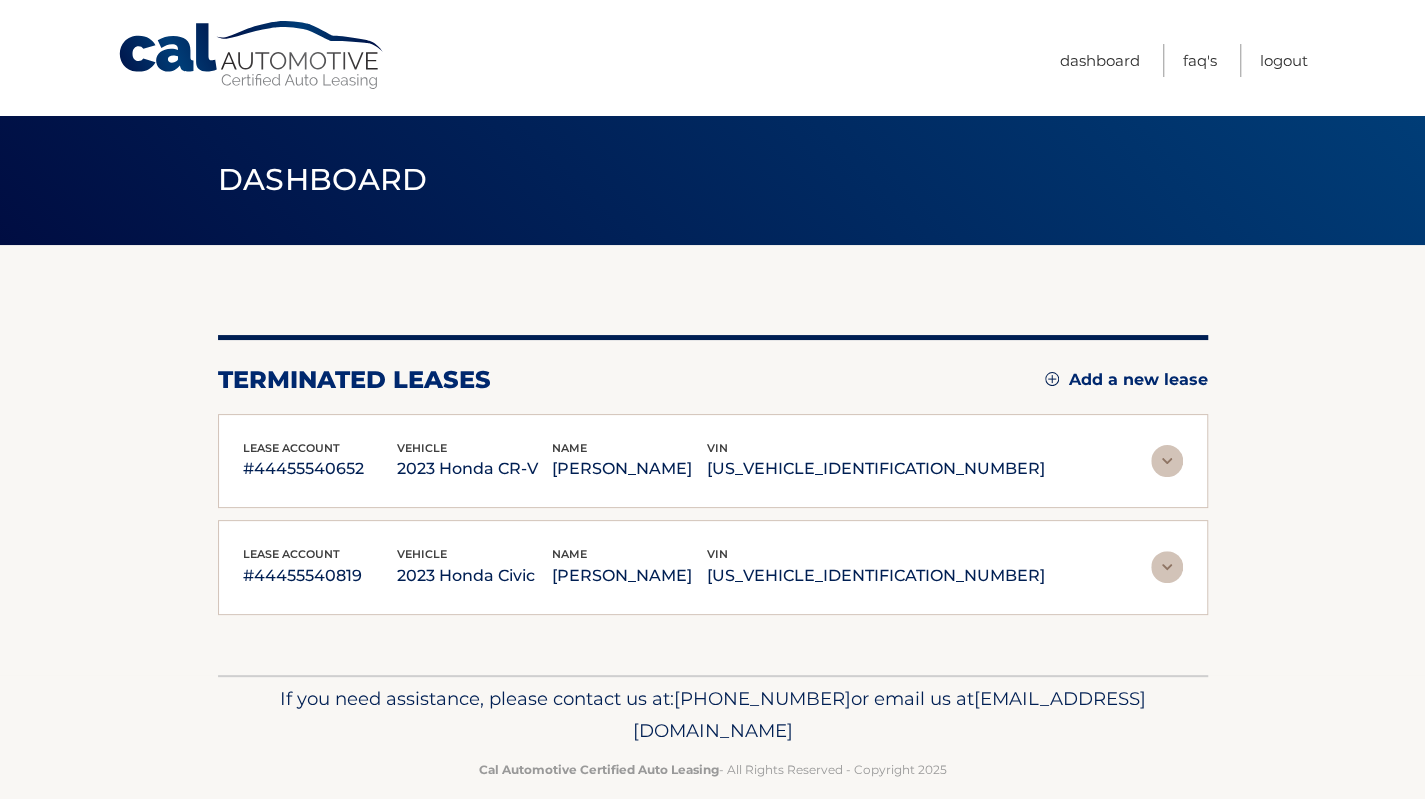 click on "Add a new lease" at bounding box center (1126, 380) 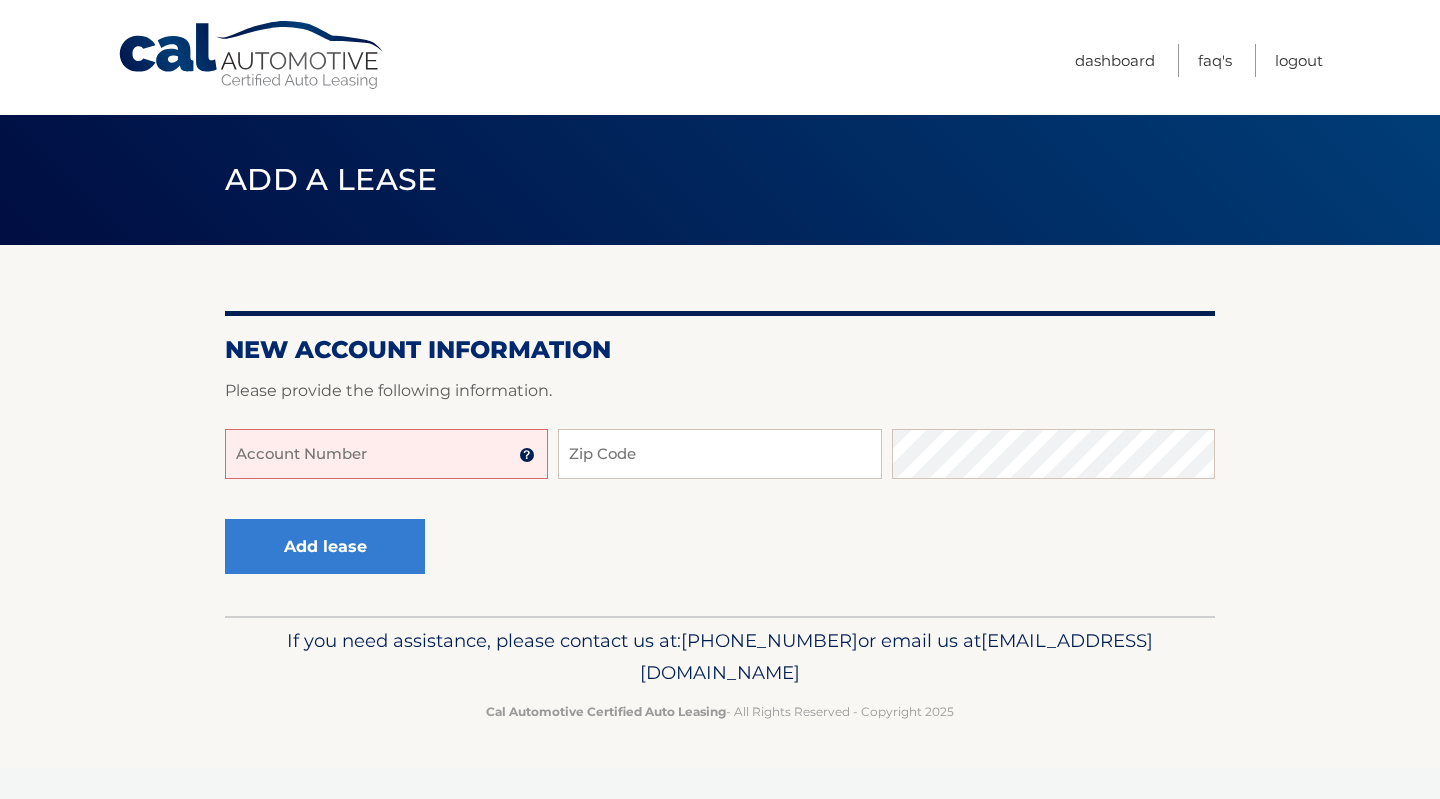 scroll, scrollTop: 0, scrollLeft: 0, axis: both 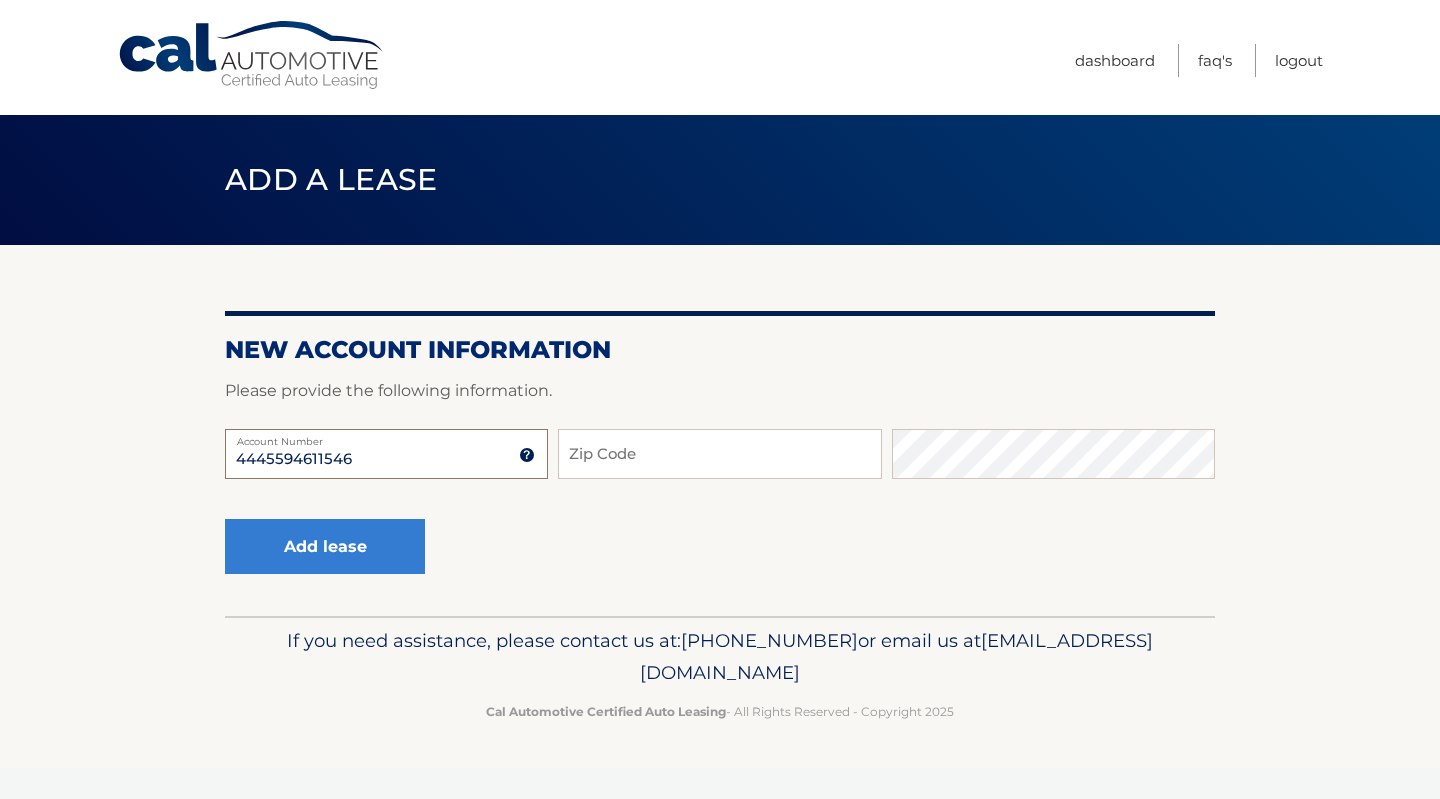 click on "New Account Information
Please provide the following information.
4445594611546
Account Number
11 digit account number provided on your coupon book or Welcome Letter
Zip Code
SSN or EIN (last 4 digits only)
Add lease" at bounding box center (720, 430) 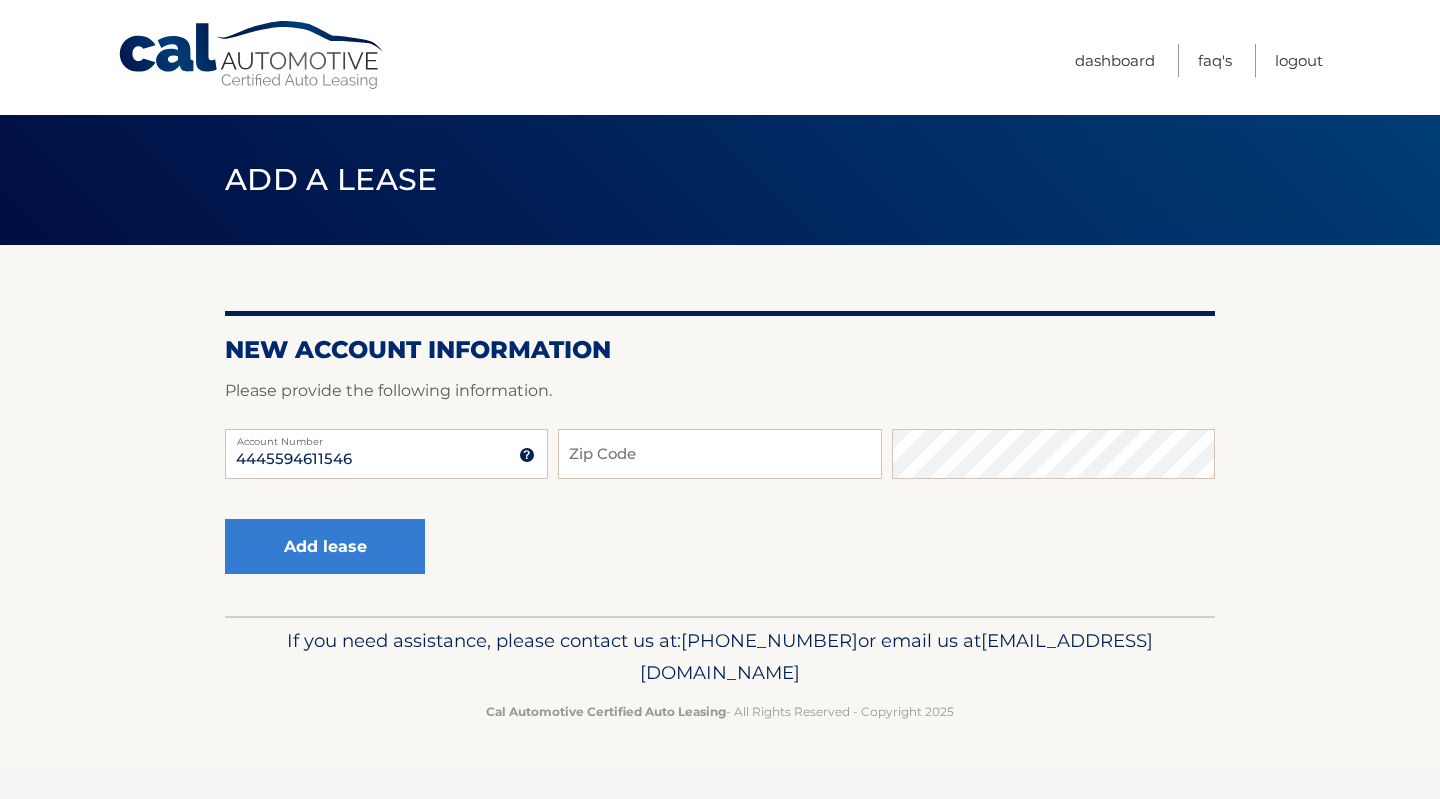 click on "Add lease" at bounding box center [720, 547] 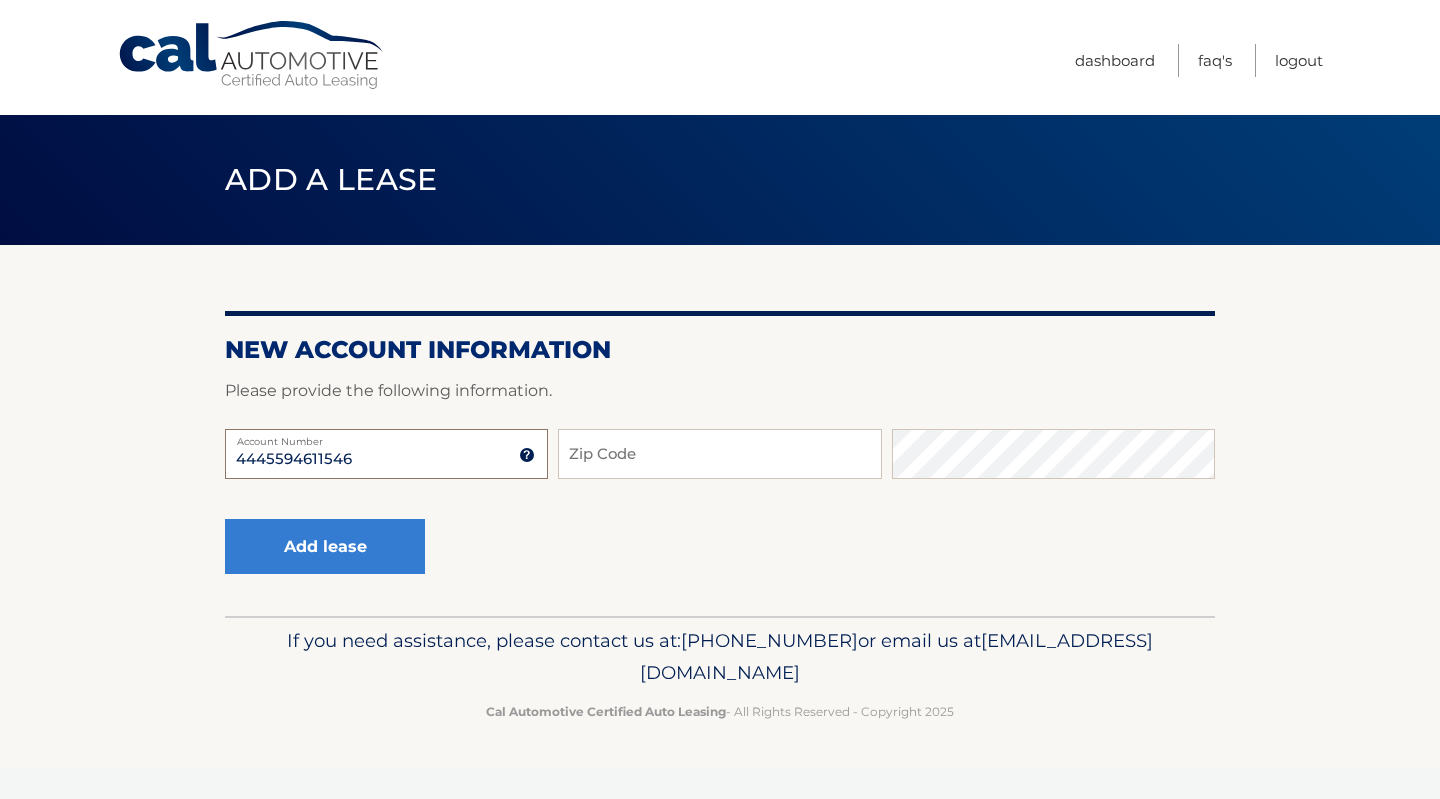 click on "4445594611546" at bounding box center (386, 454) 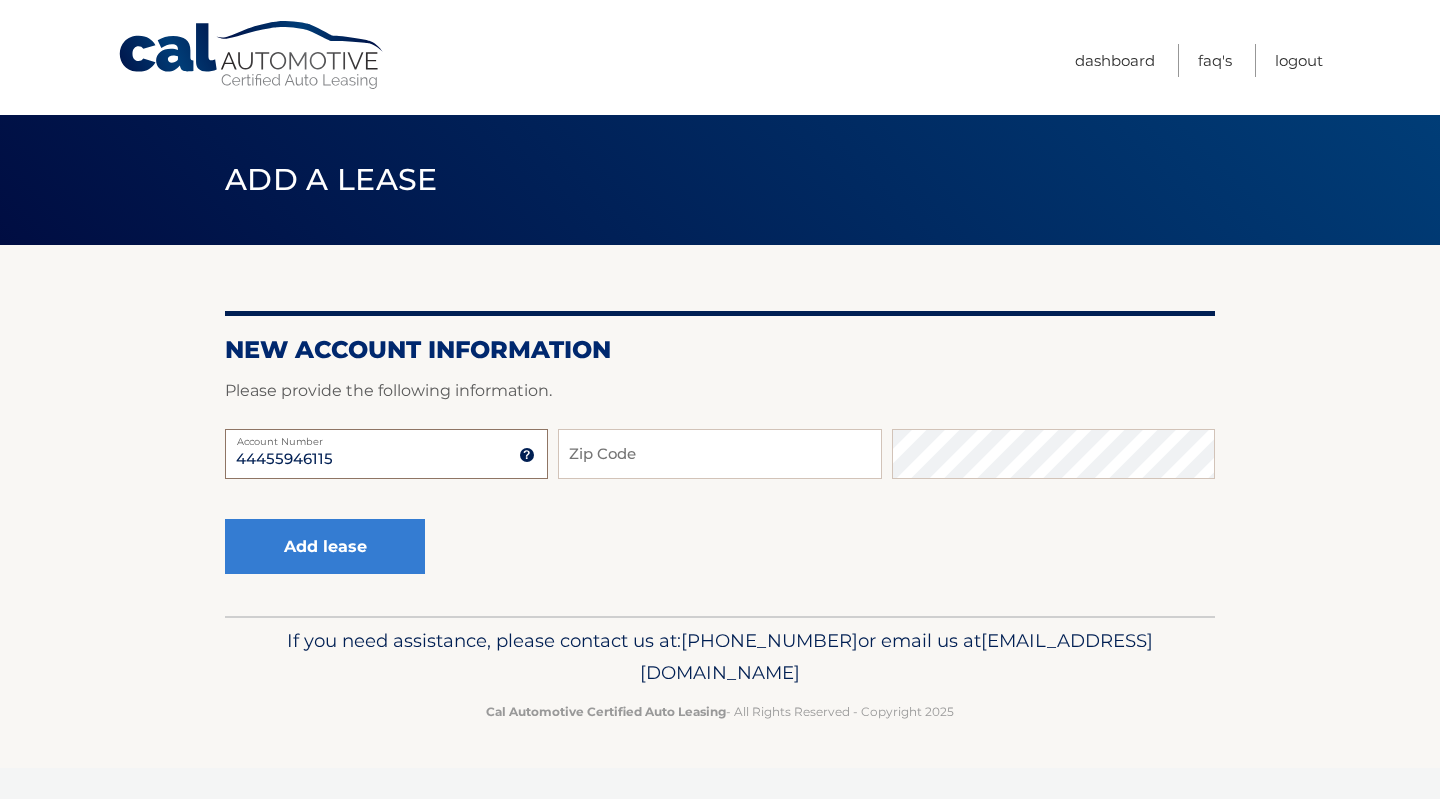 type on "44455946115" 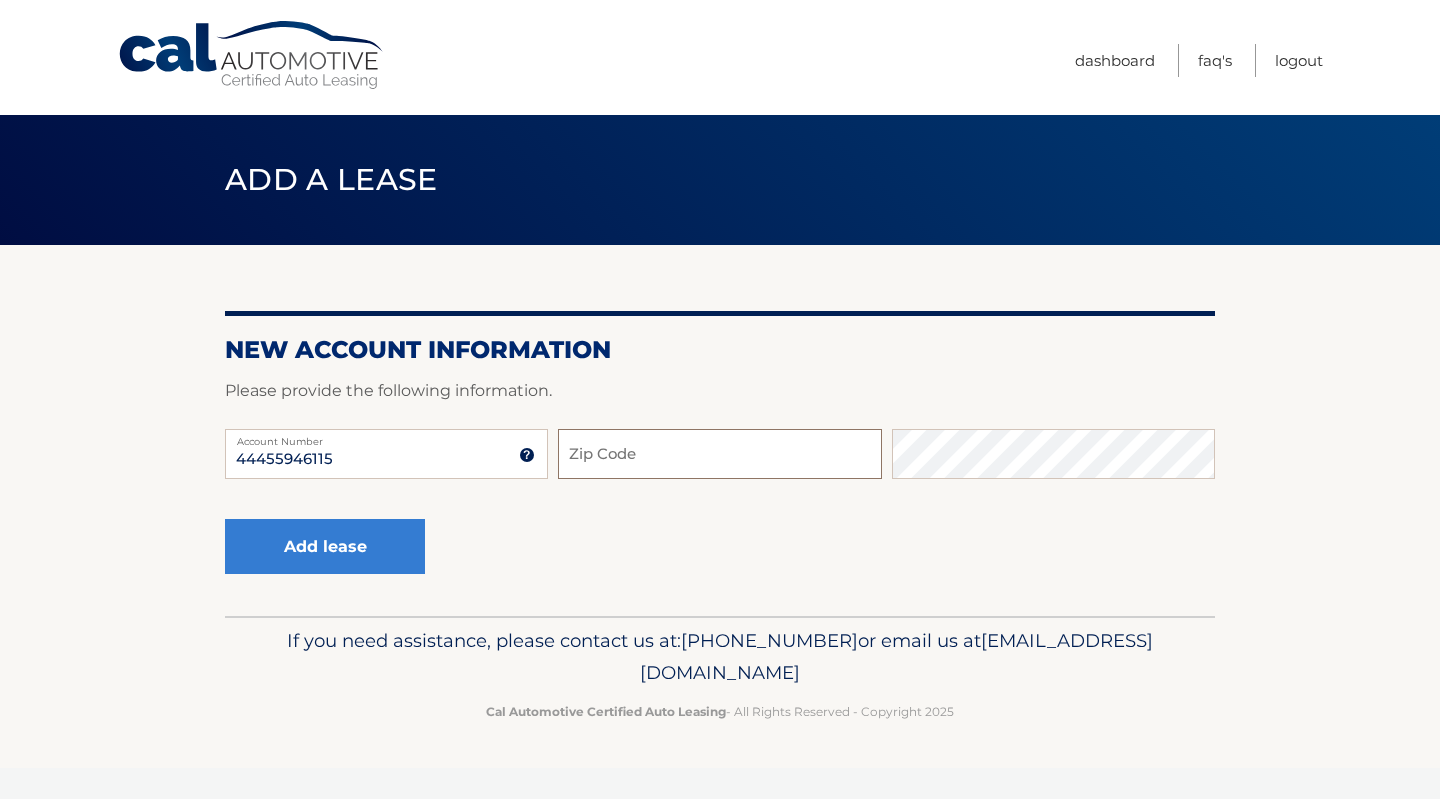 click on "Zip Code" at bounding box center [719, 454] 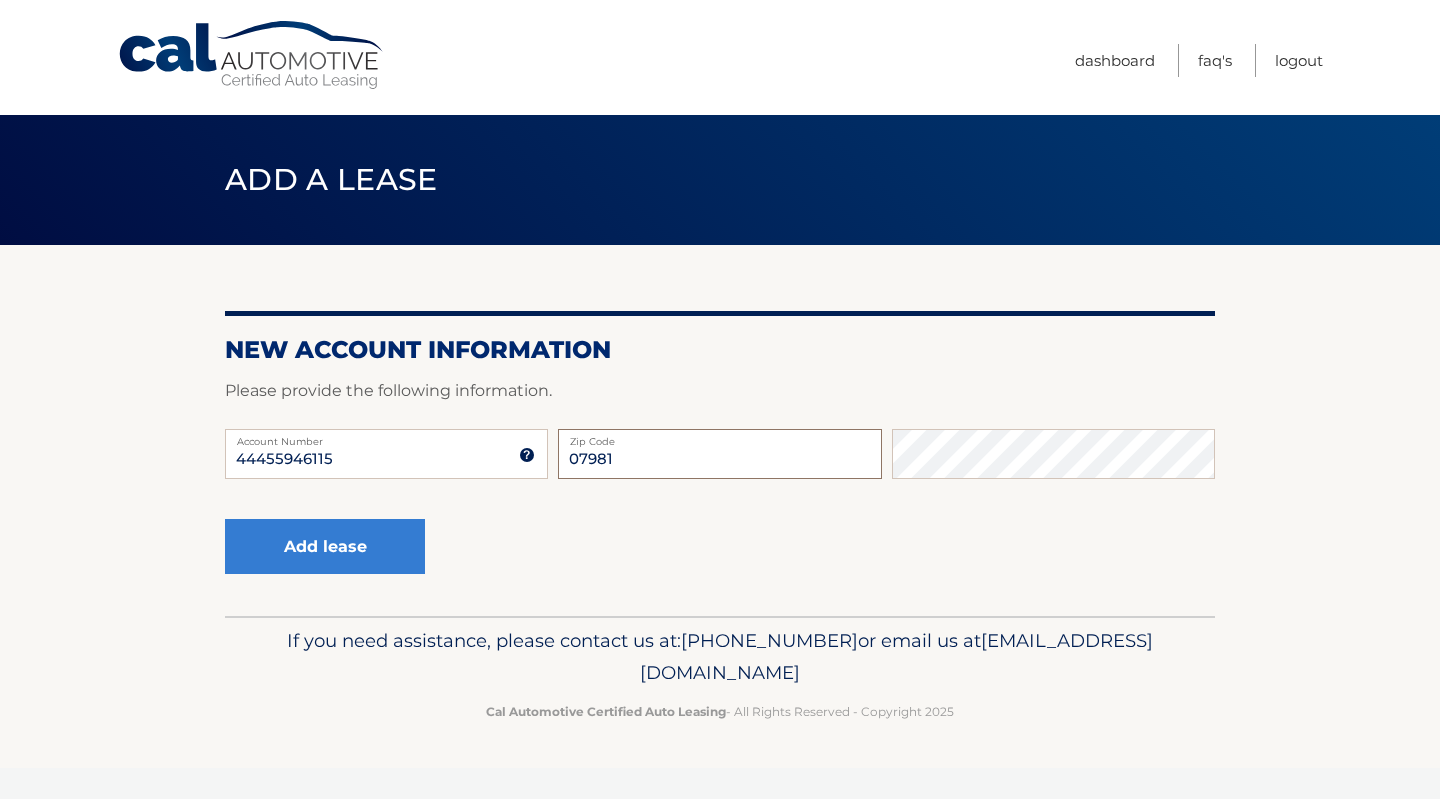type on "07981" 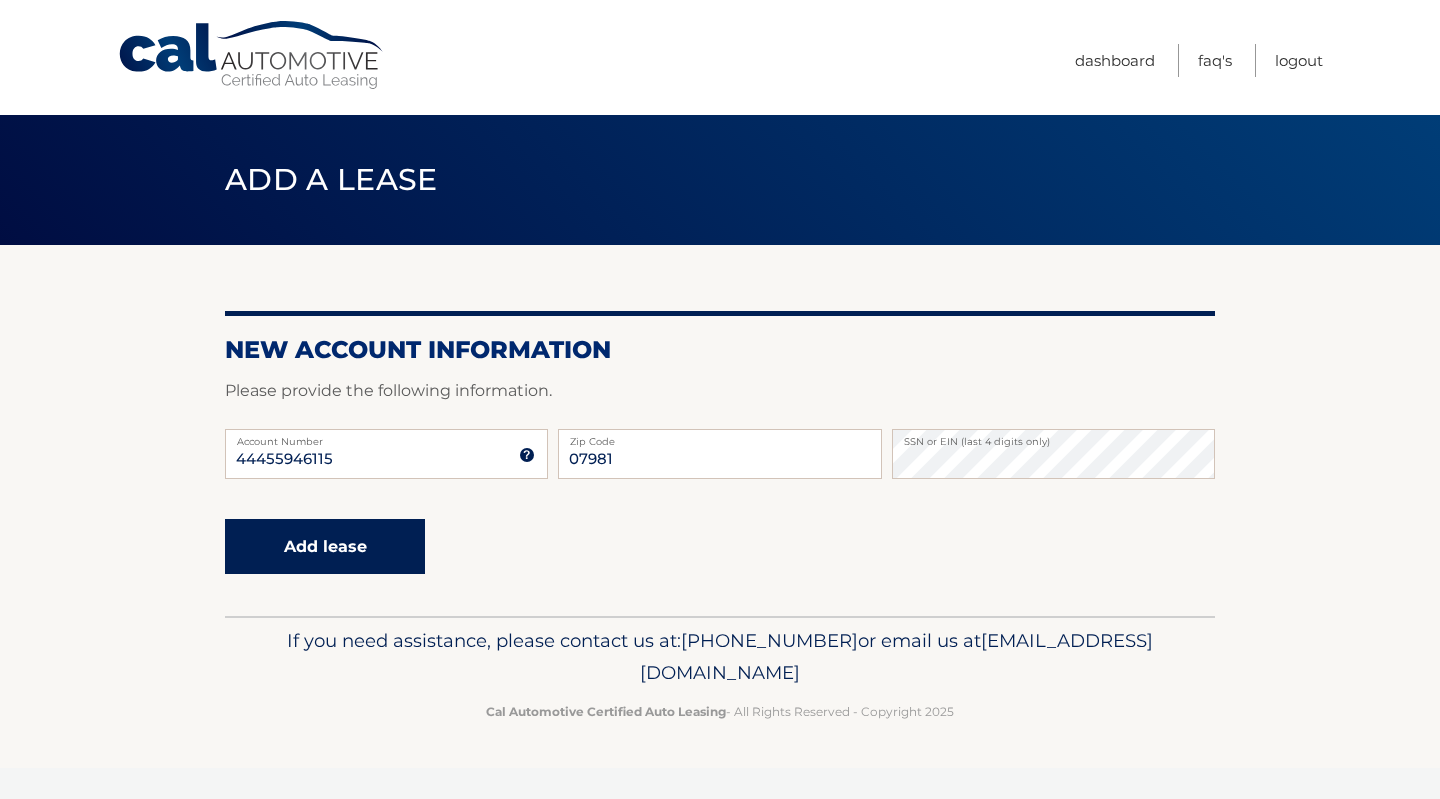 click on "Add lease" at bounding box center [325, 546] 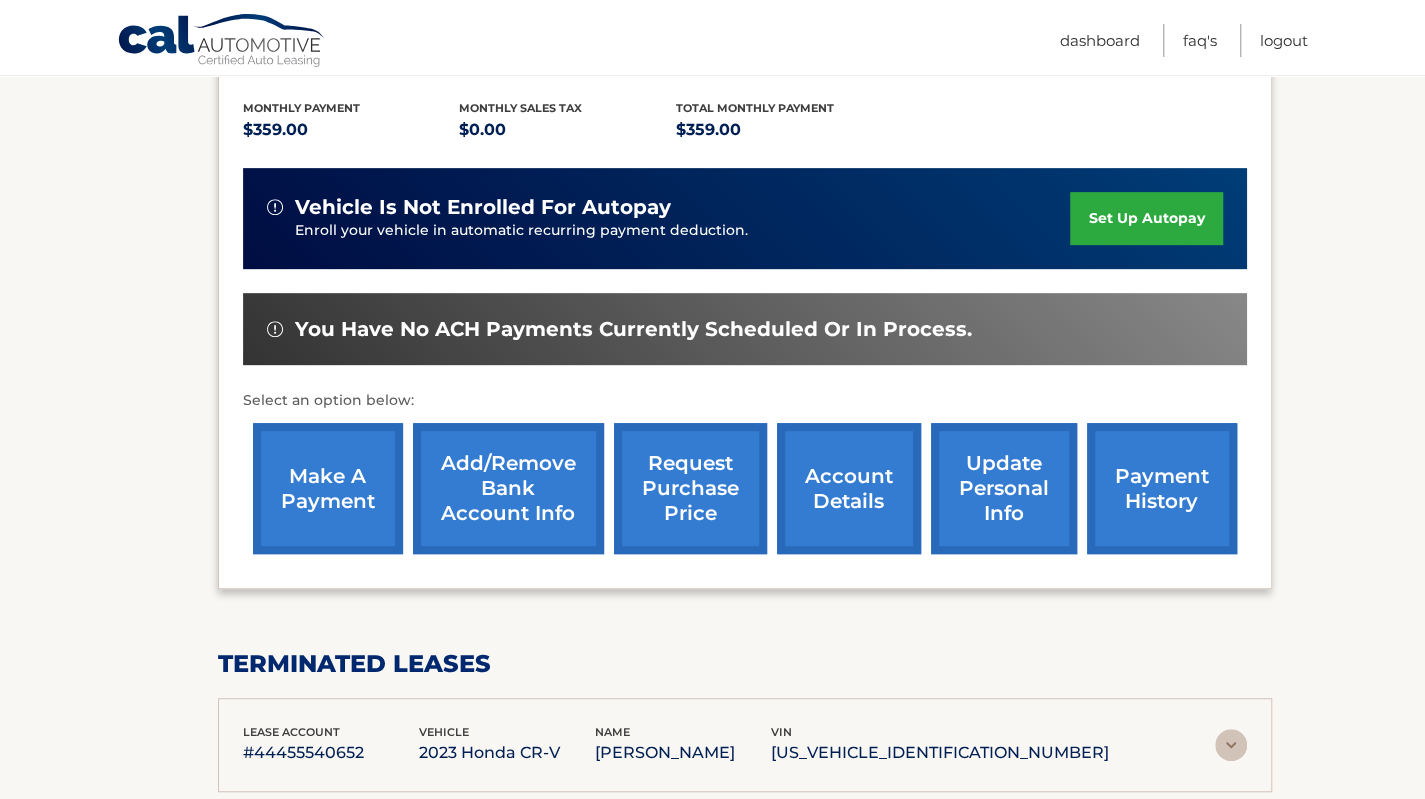 scroll, scrollTop: 294, scrollLeft: 0, axis: vertical 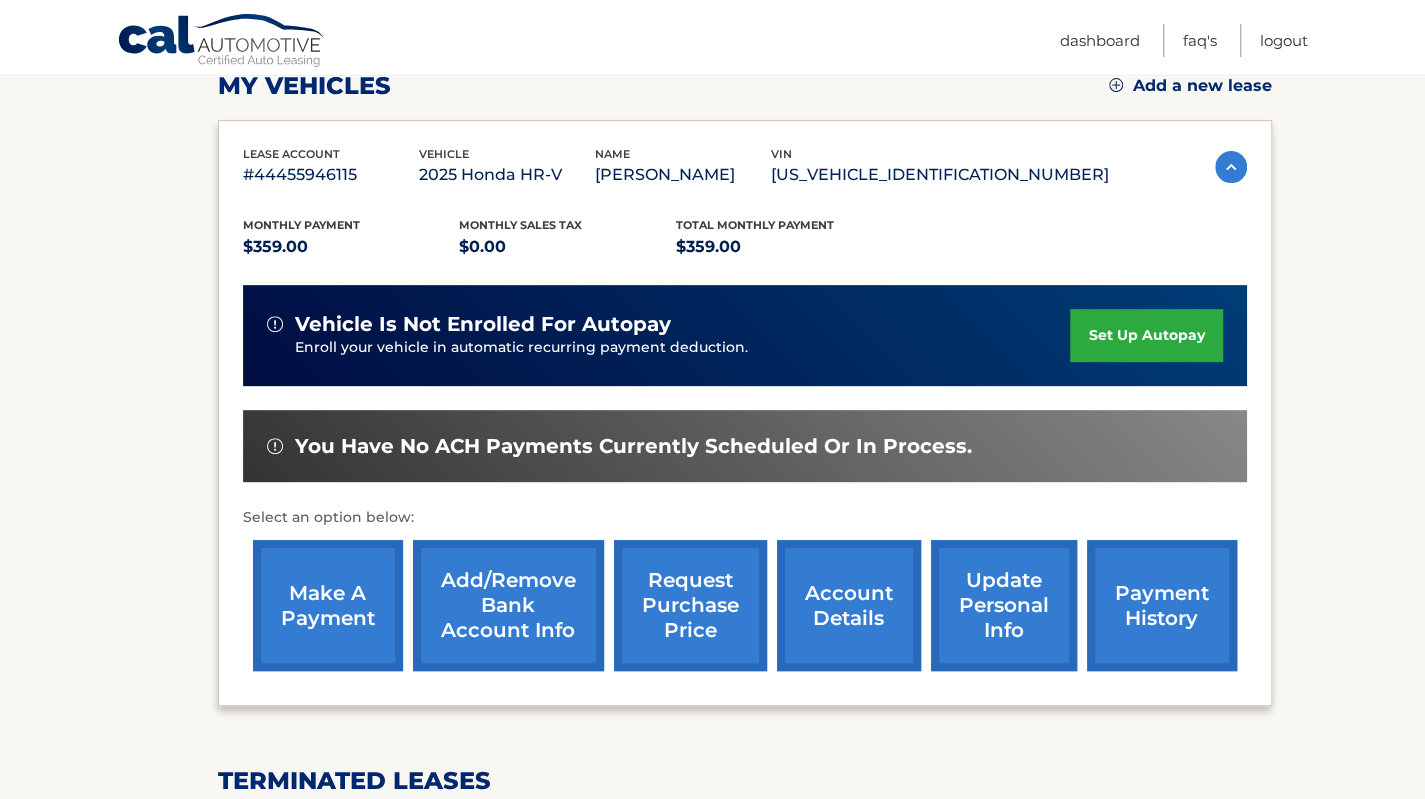 click on "set up autopay" at bounding box center (1146, 335) 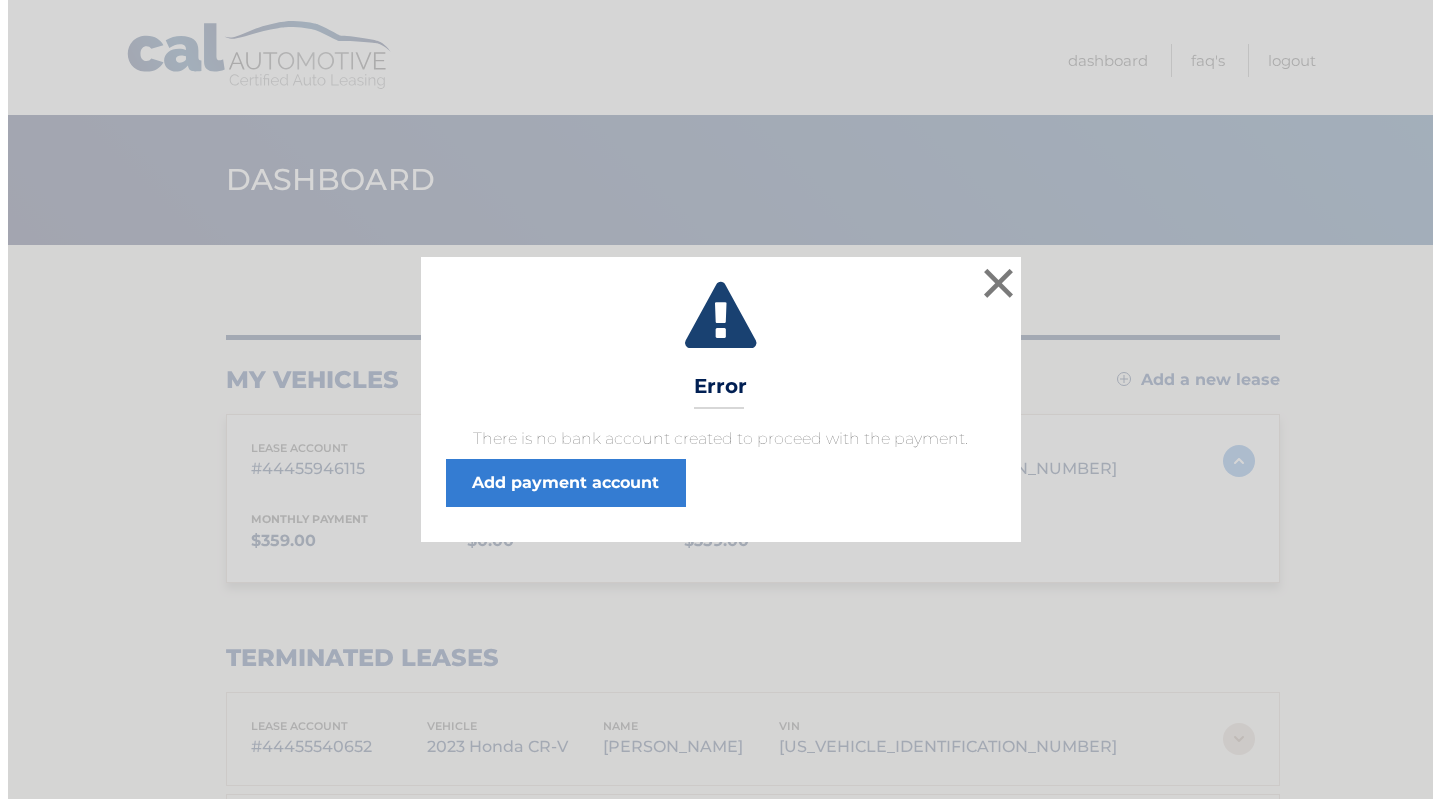 scroll, scrollTop: 0, scrollLeft: 0, axis: both 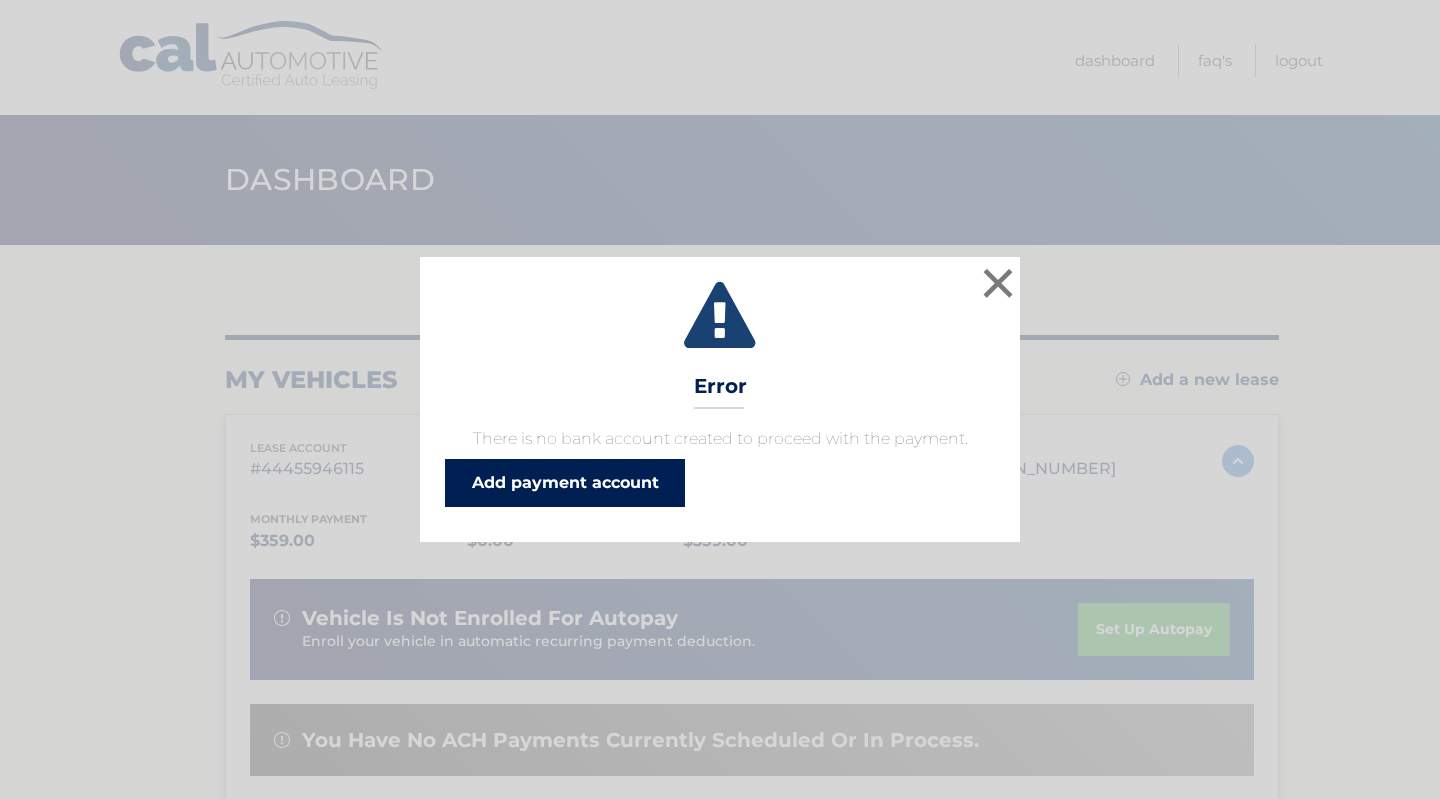 click on "Add payment account" at bounding box center (565, 483) 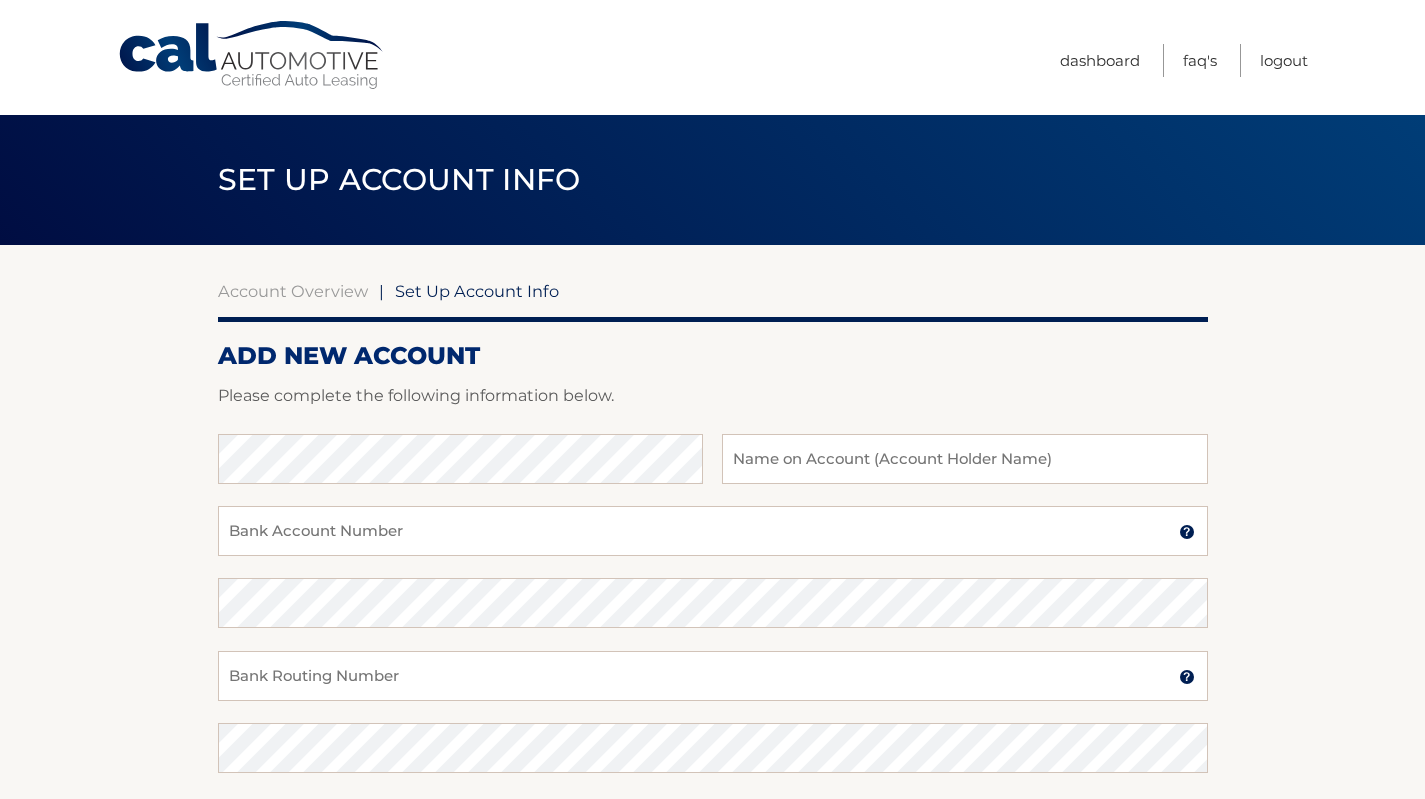 scroll, scrollTop: 0, scrollLeft: 0, axis: both 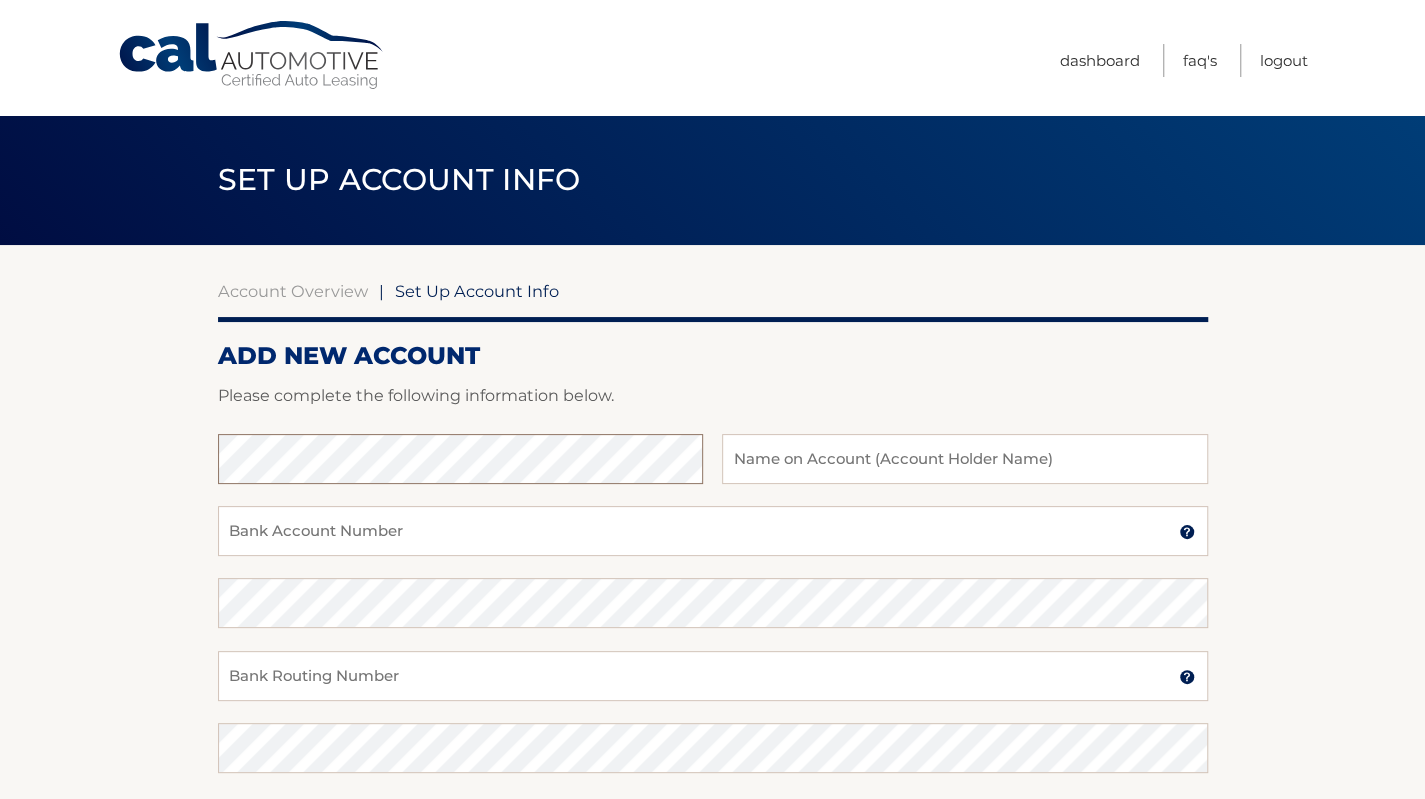 click on "Bank Name" at bounding box center [460, 459] 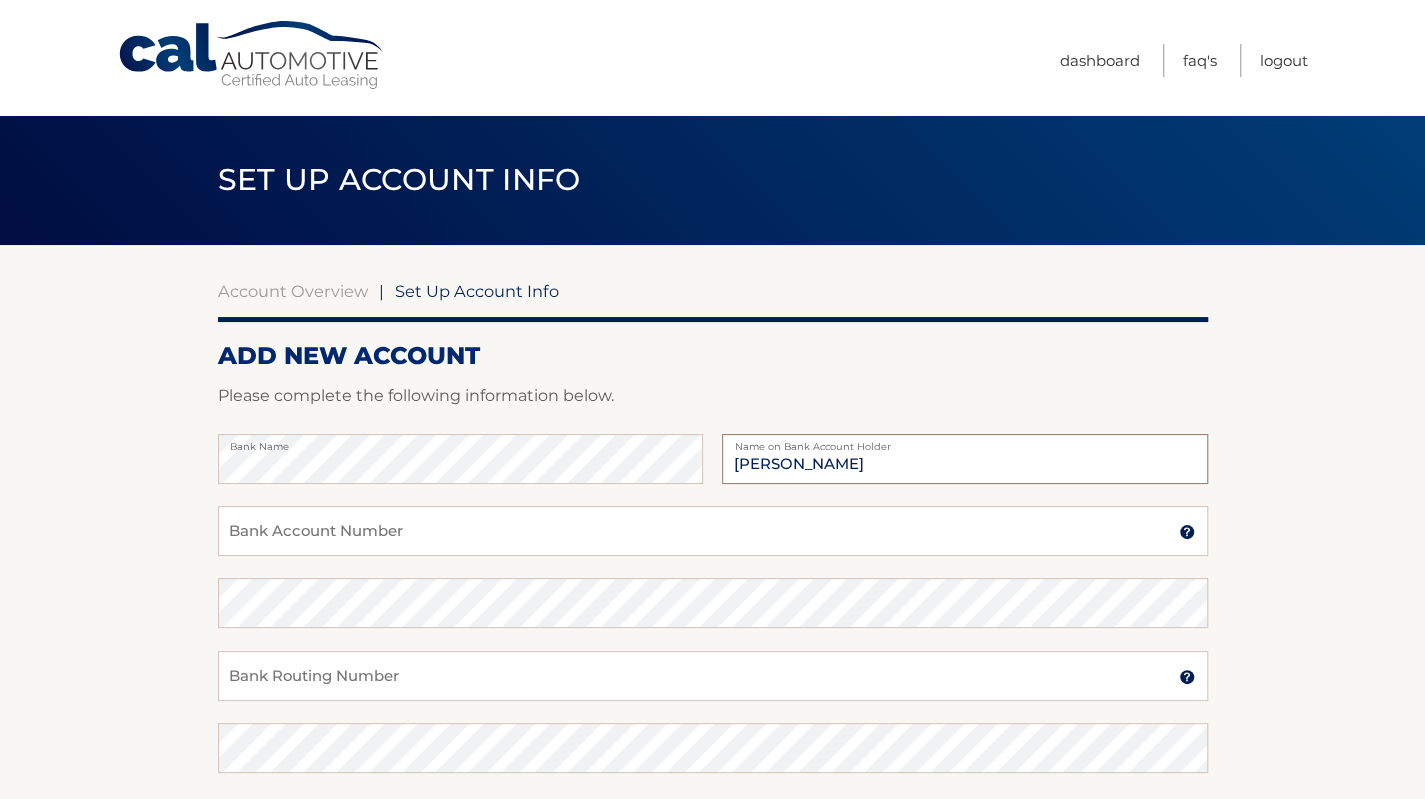 type on "[PERSON_NAME]" 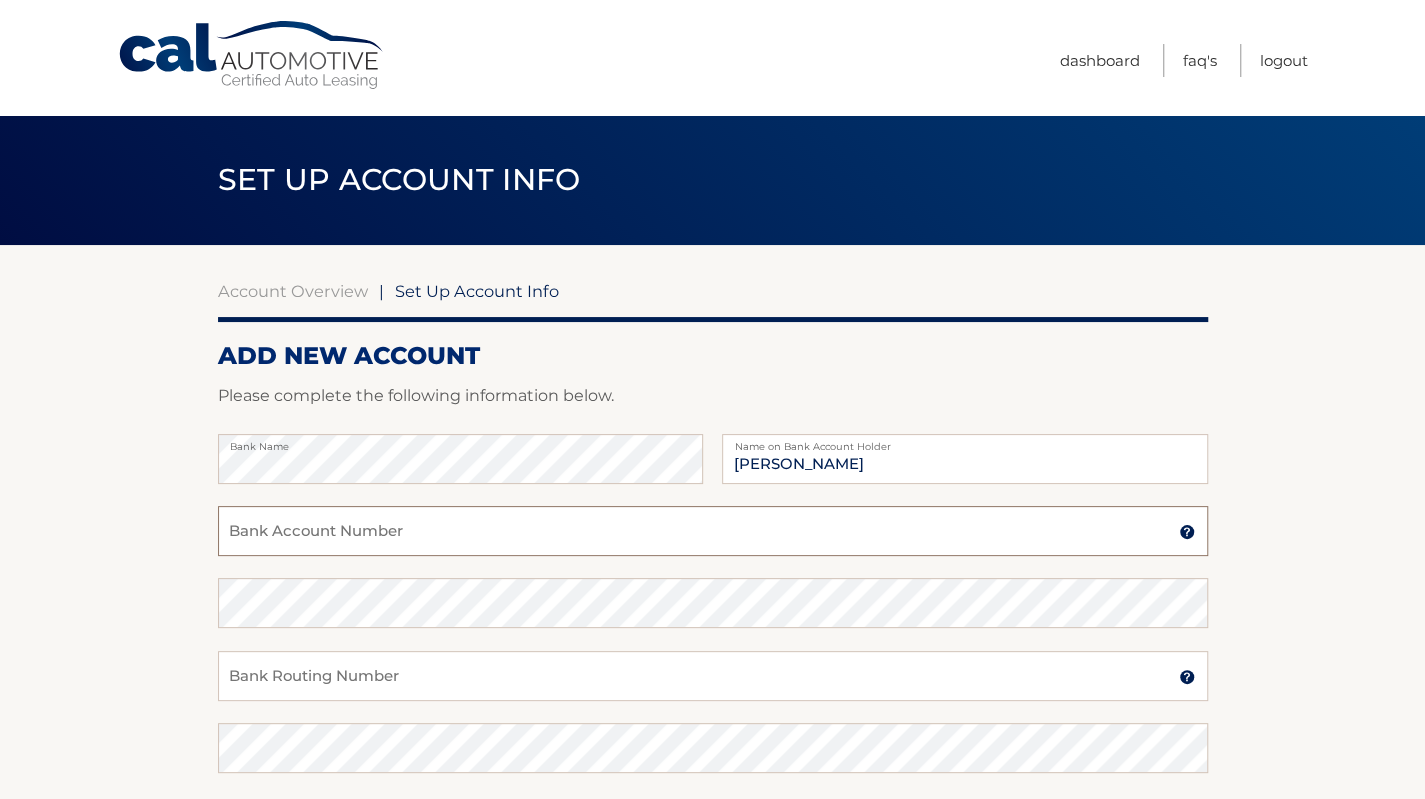 click on "Bank Account Number" at bounding box center (713, 531) 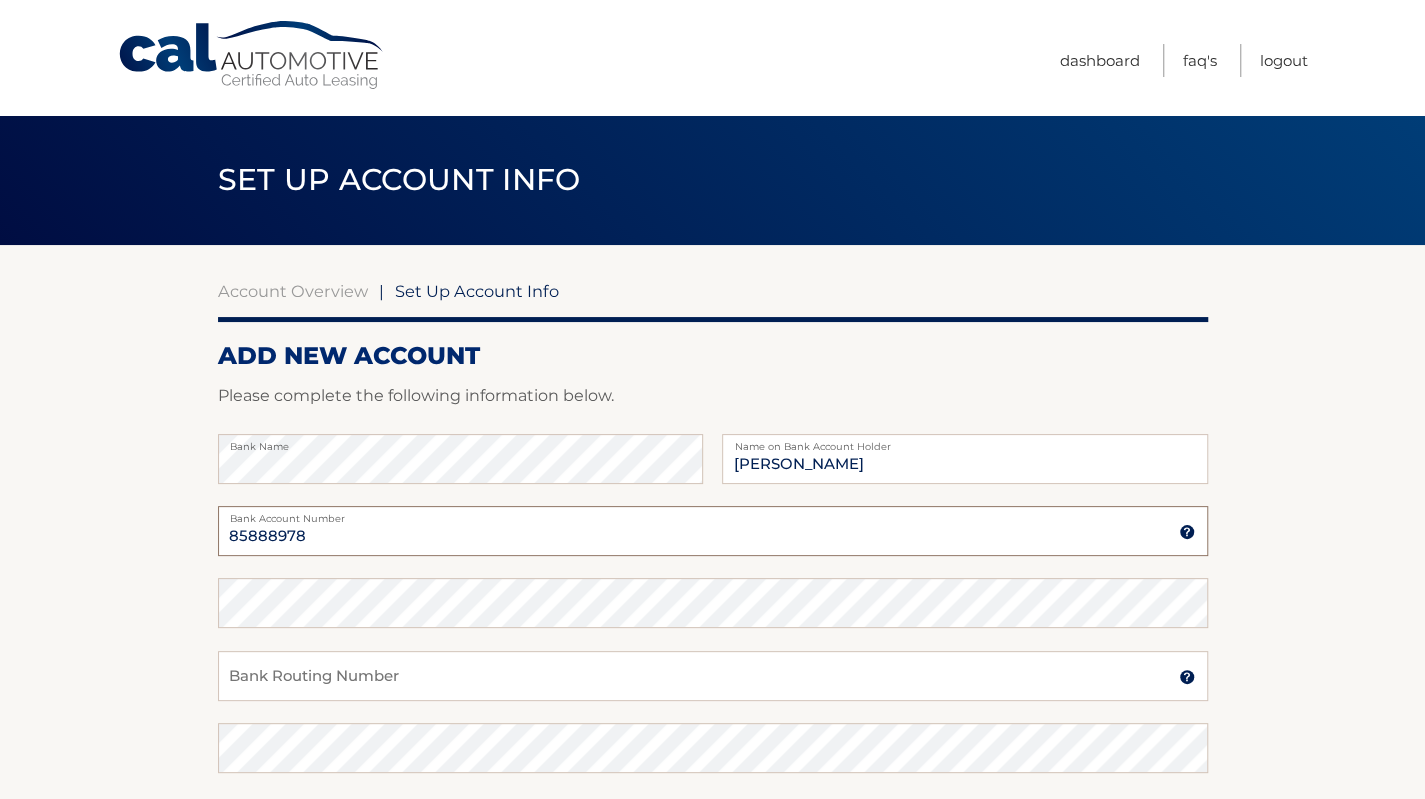 click on "85888978" at bounding box center [713, 531] 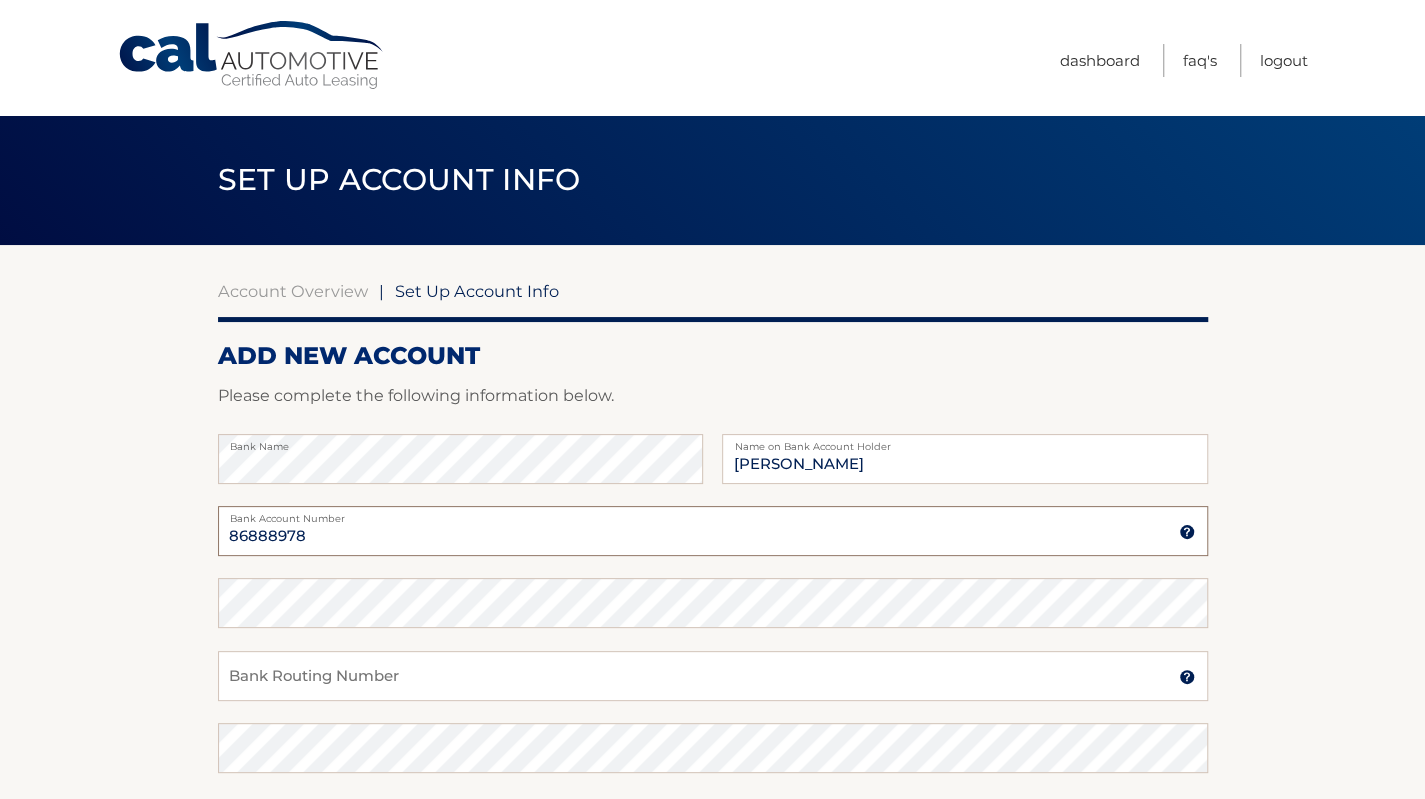 type on "86888978" 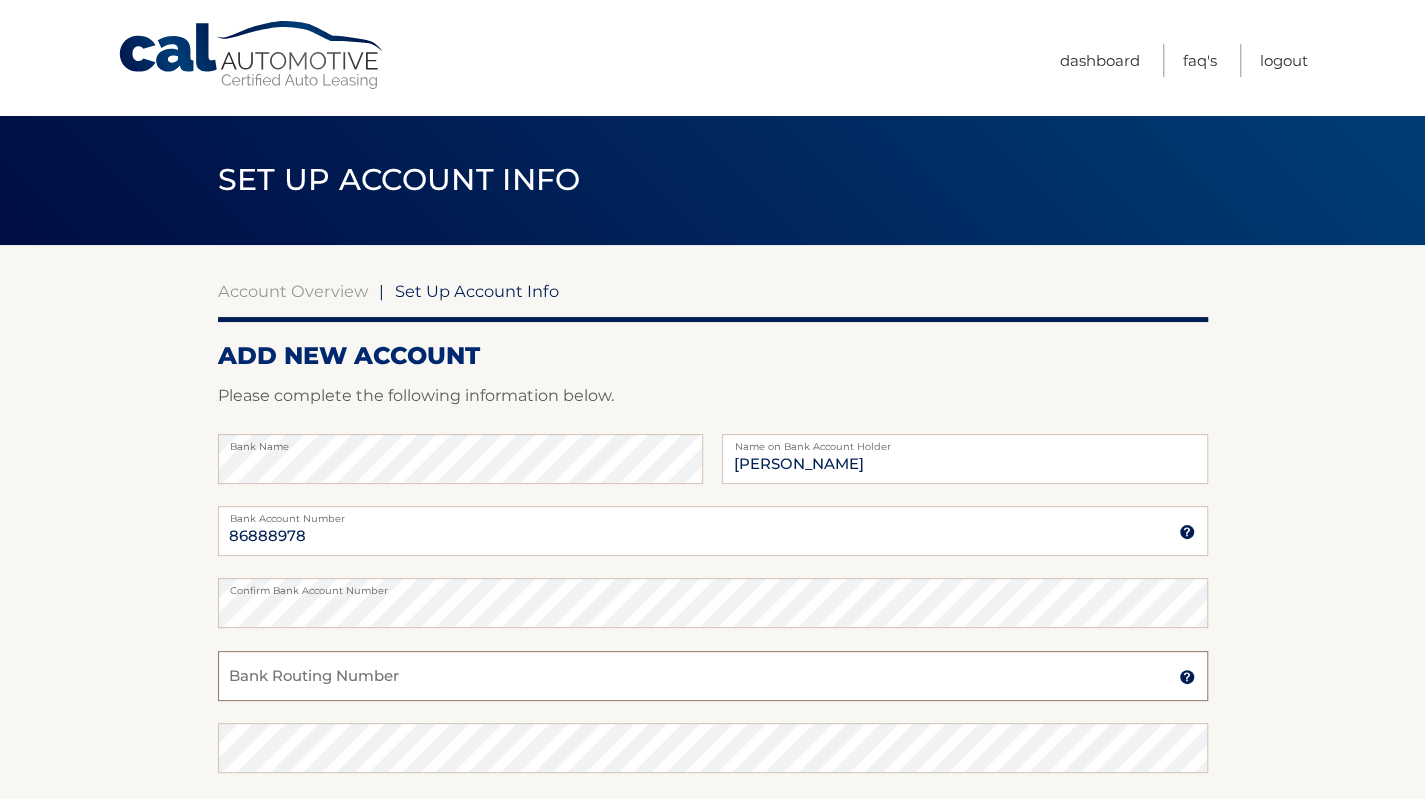 click on "Bank Routing Number" at bounding box center [713, 676] 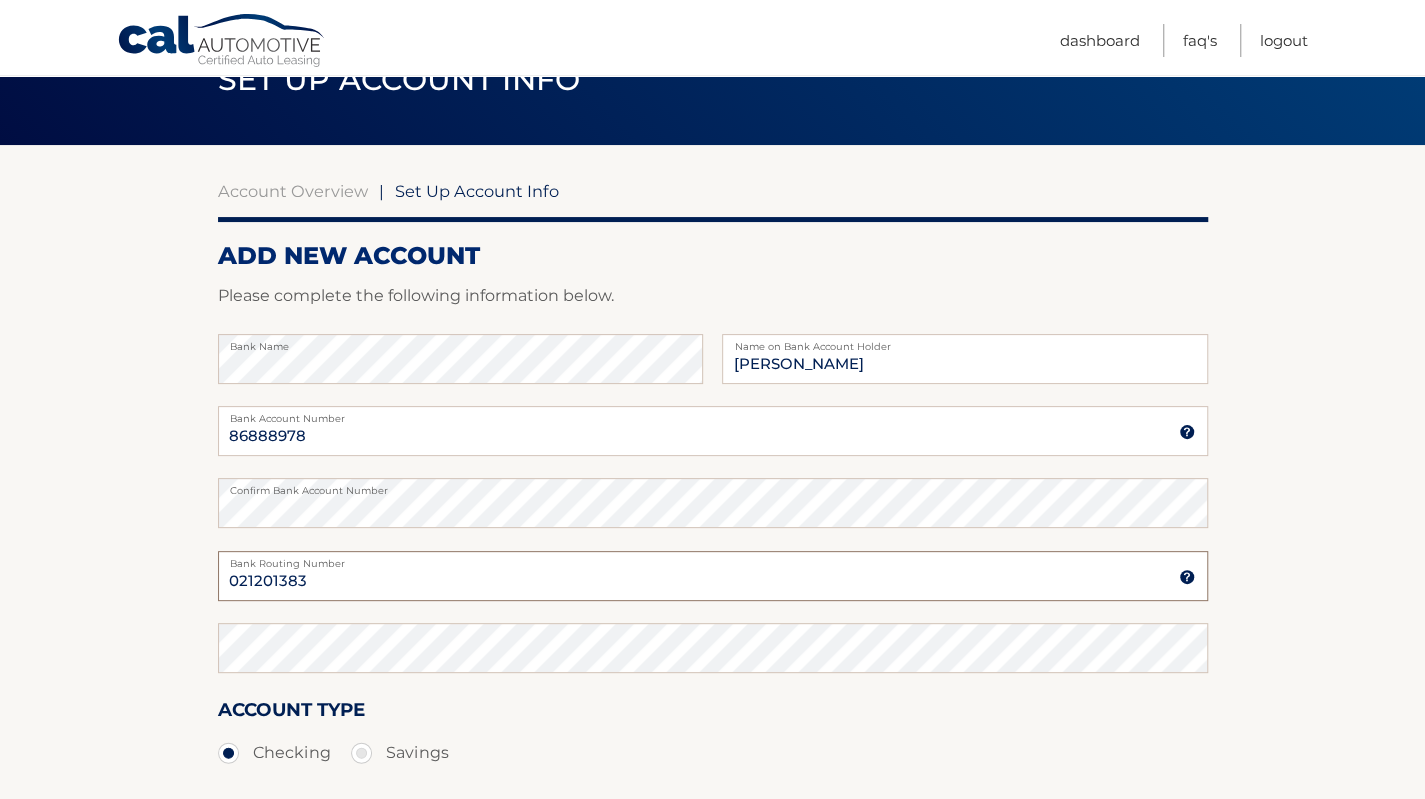 type on "021201383" 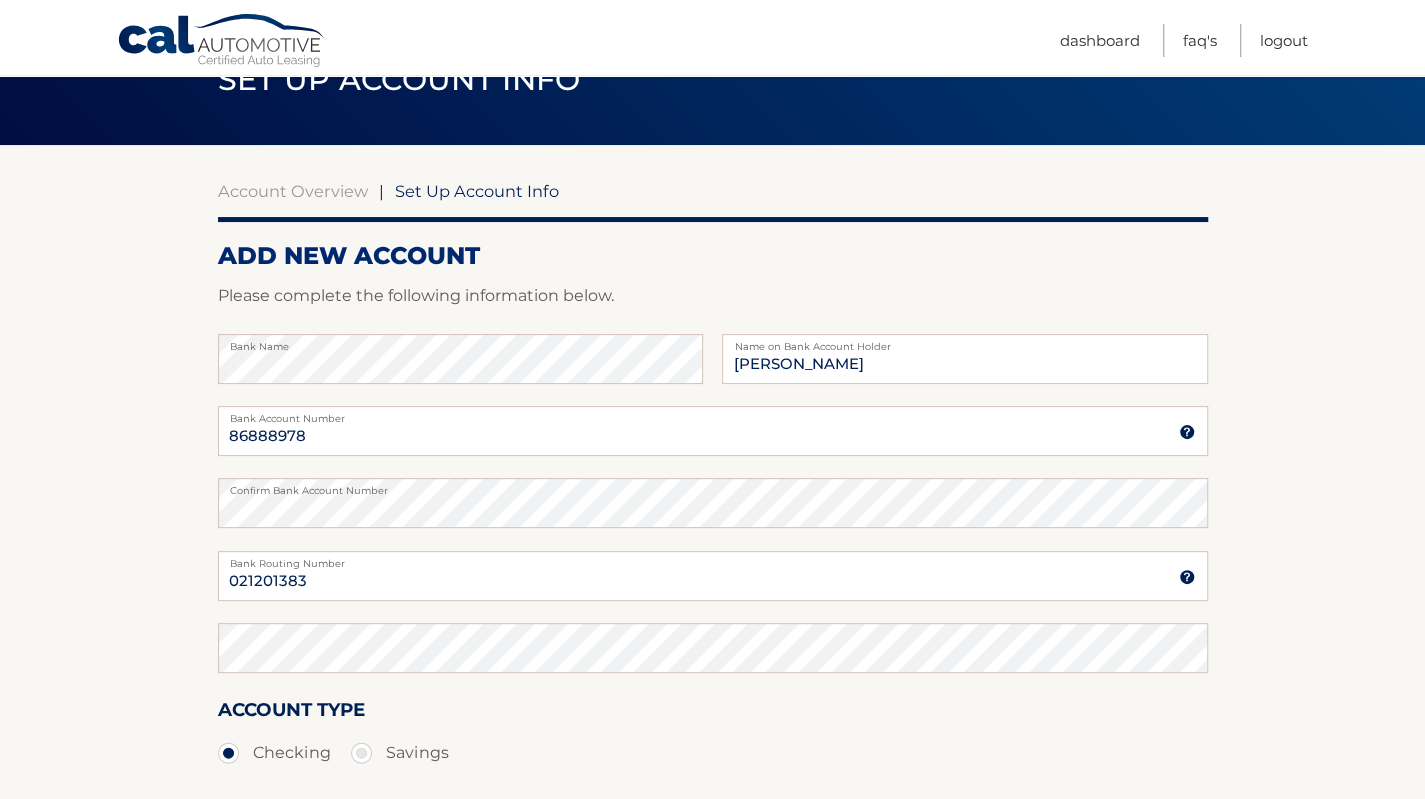 type 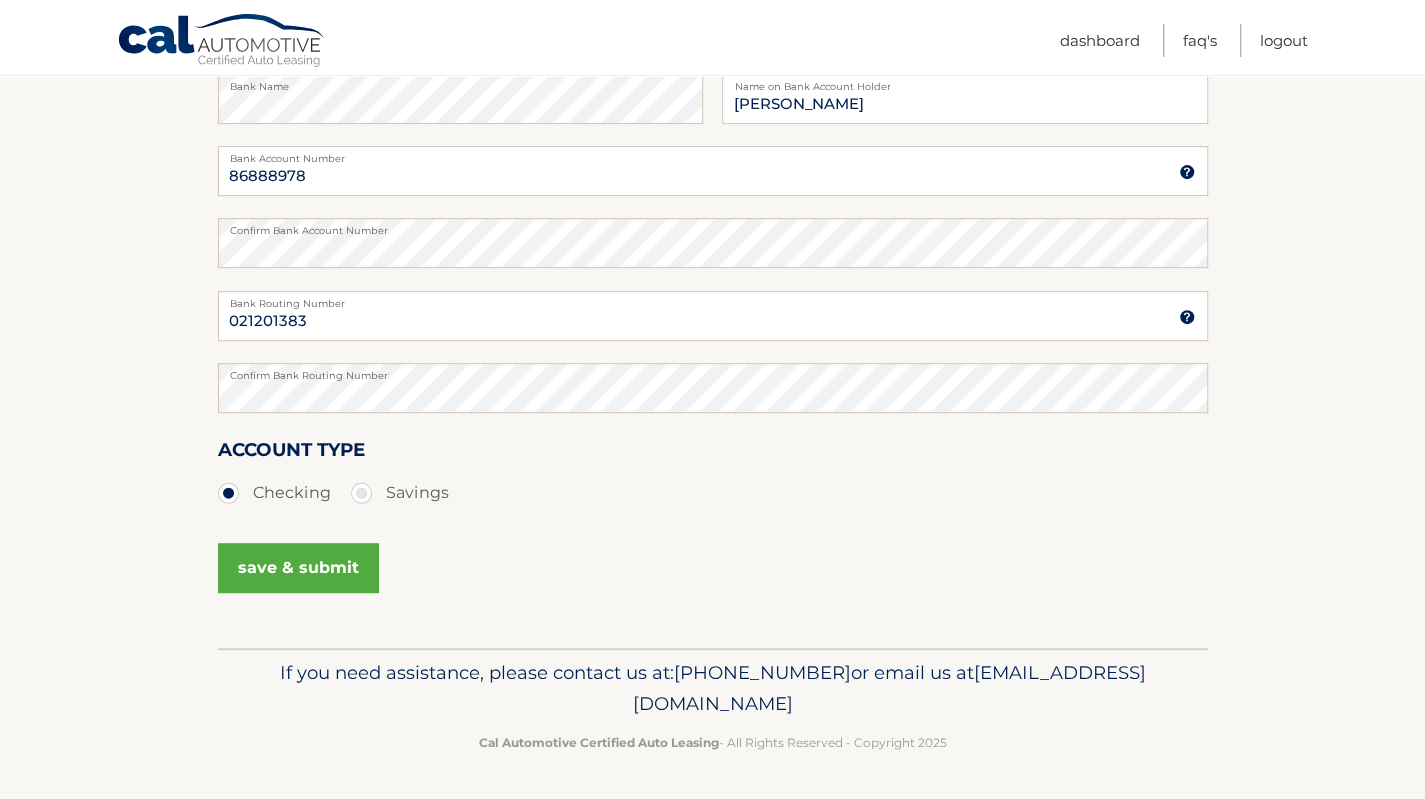 click on "save & submit" at bounding box center [298, 568] 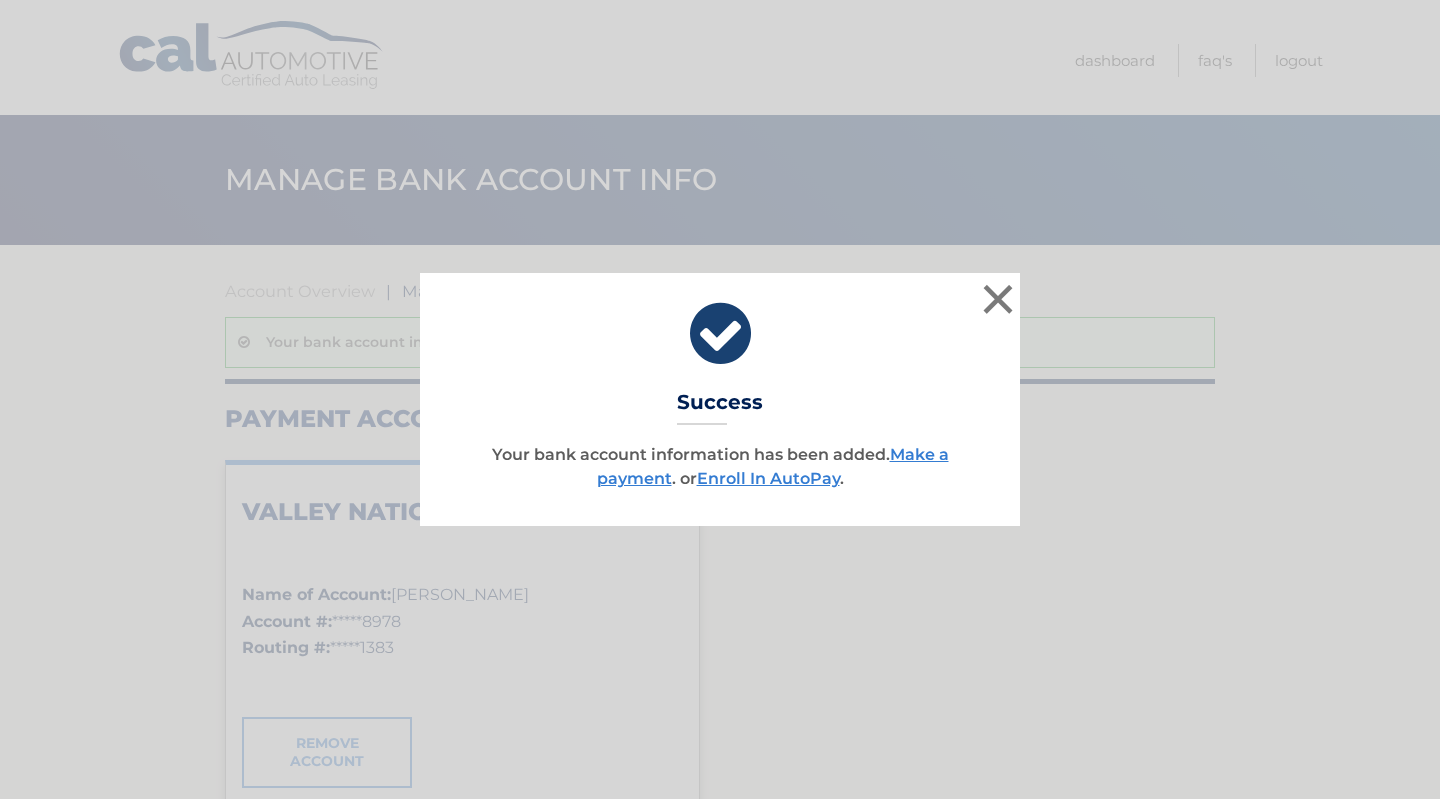 scroll, scrollTop: 0, scrollLeft: 0, axis: both 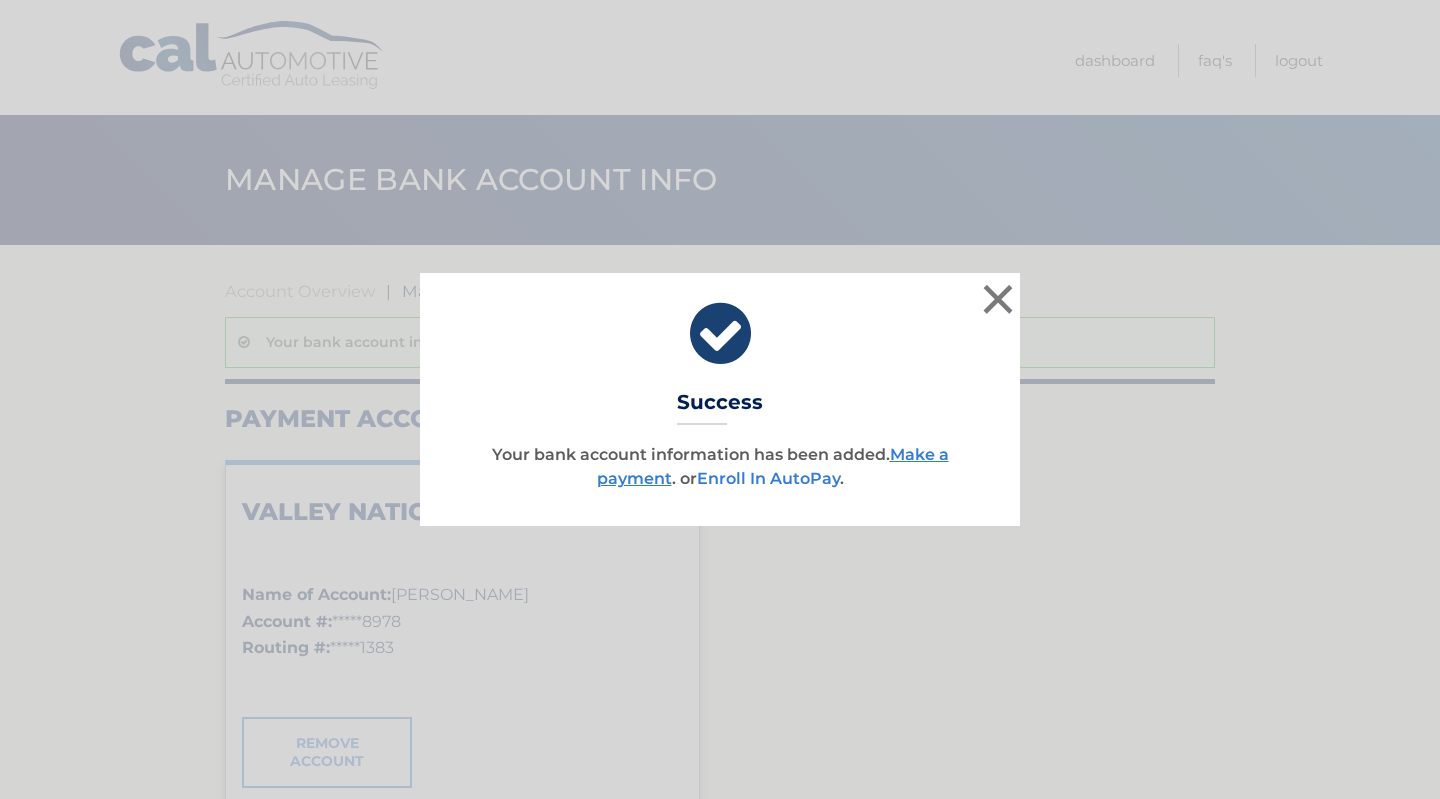 click on "Enroll In AutoPay" at bounding box center [768, 478] 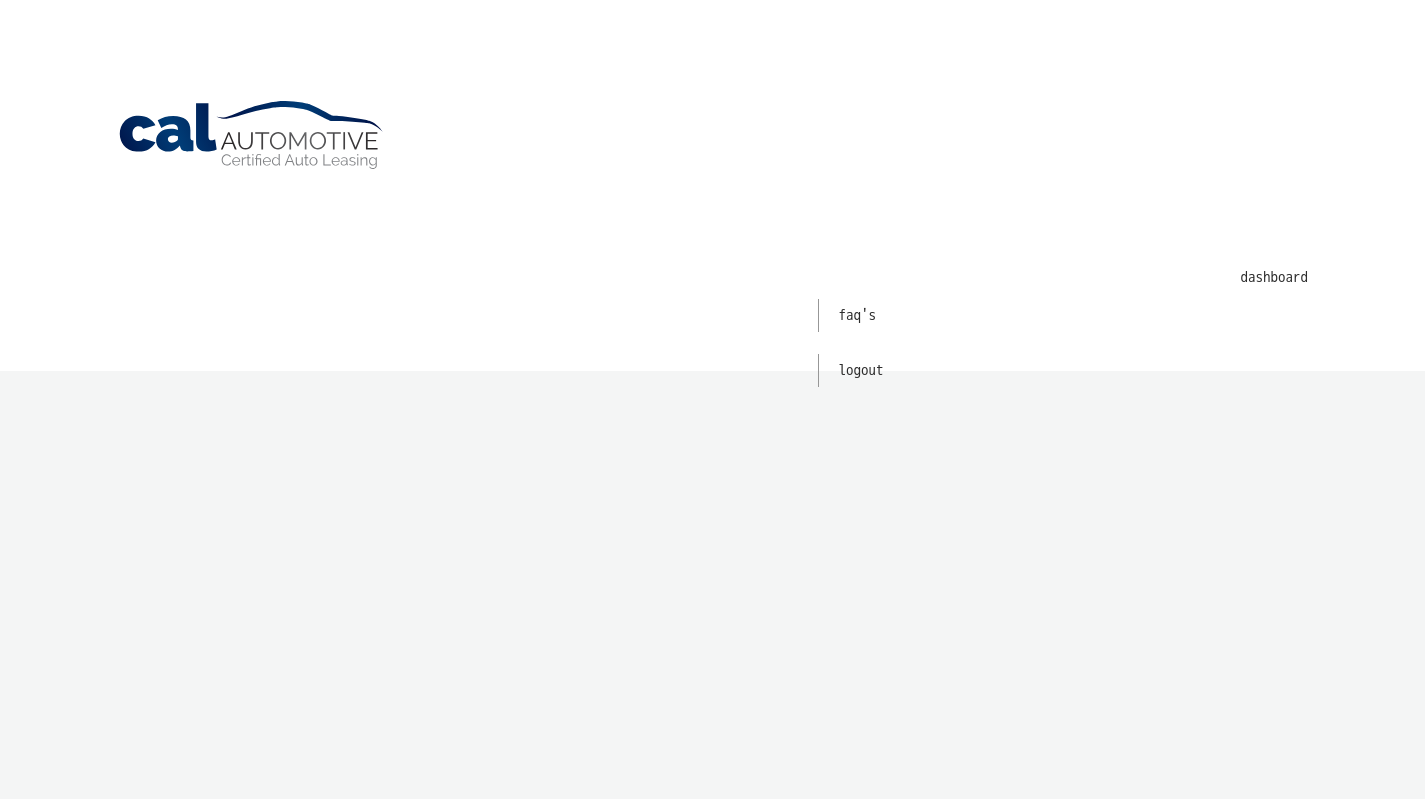 scroll, scrollTop: 0, scrollLeft: 0, axis: both 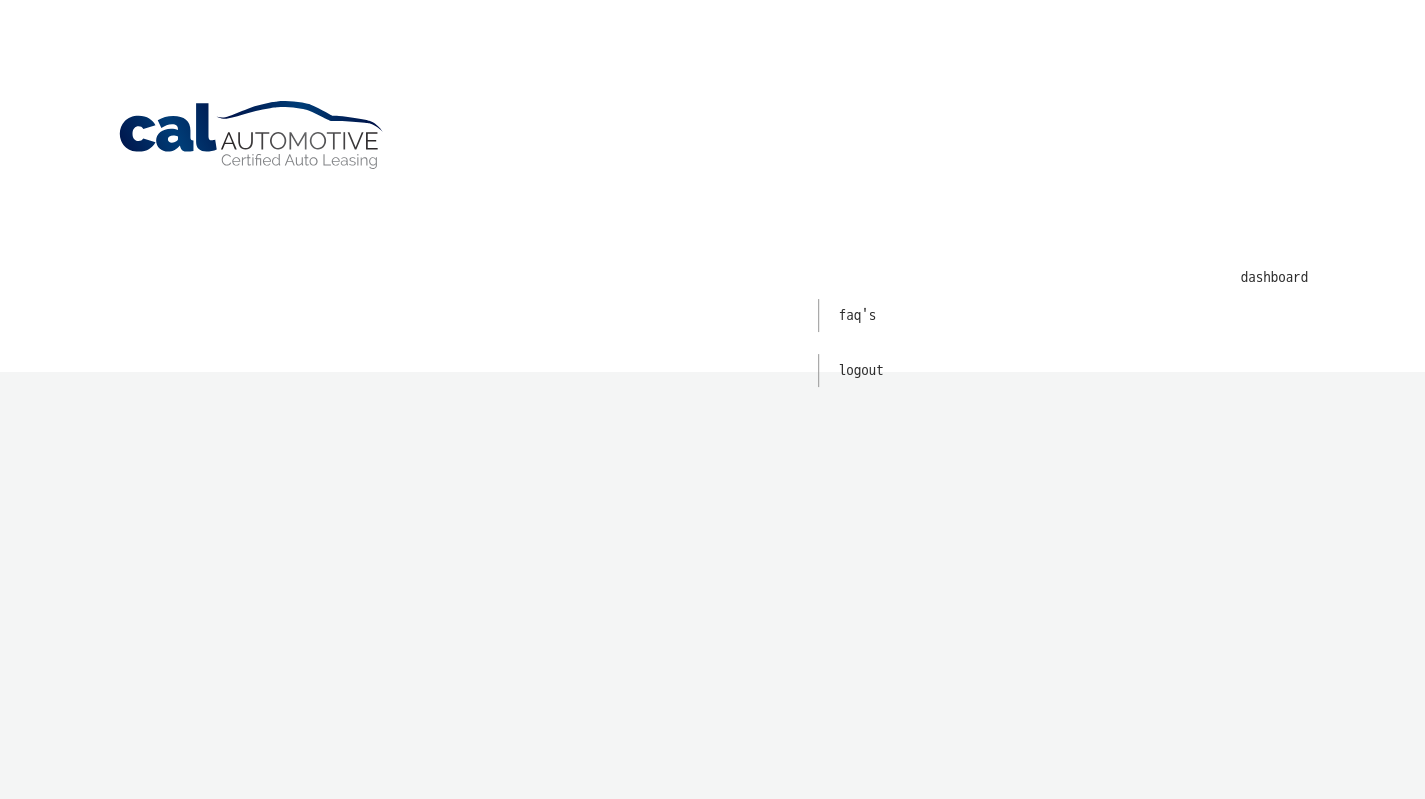 click on "Cal Automotive" at bounding box center (252, 135) 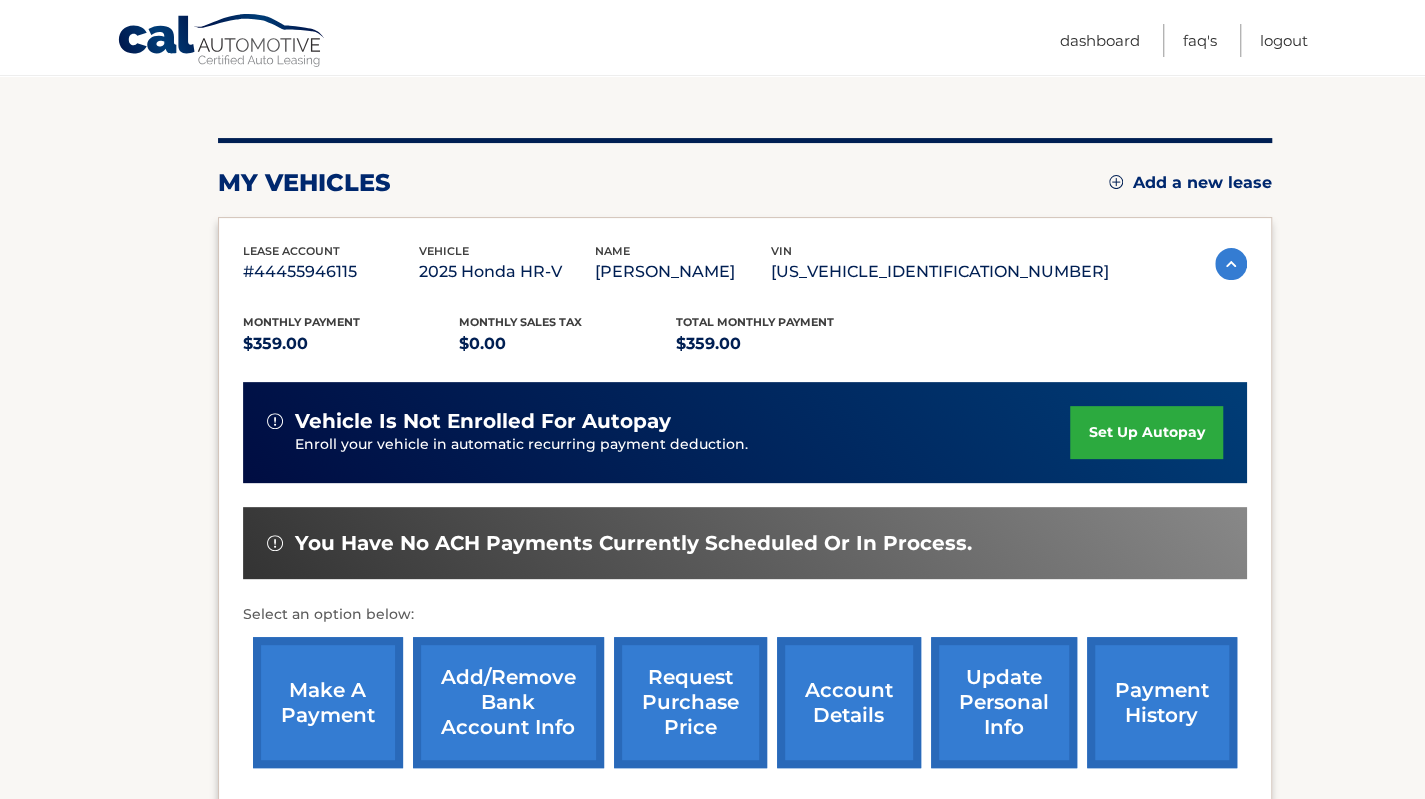 scroll, scrollTop: 200, scrollLeft: 0, axis: vertical 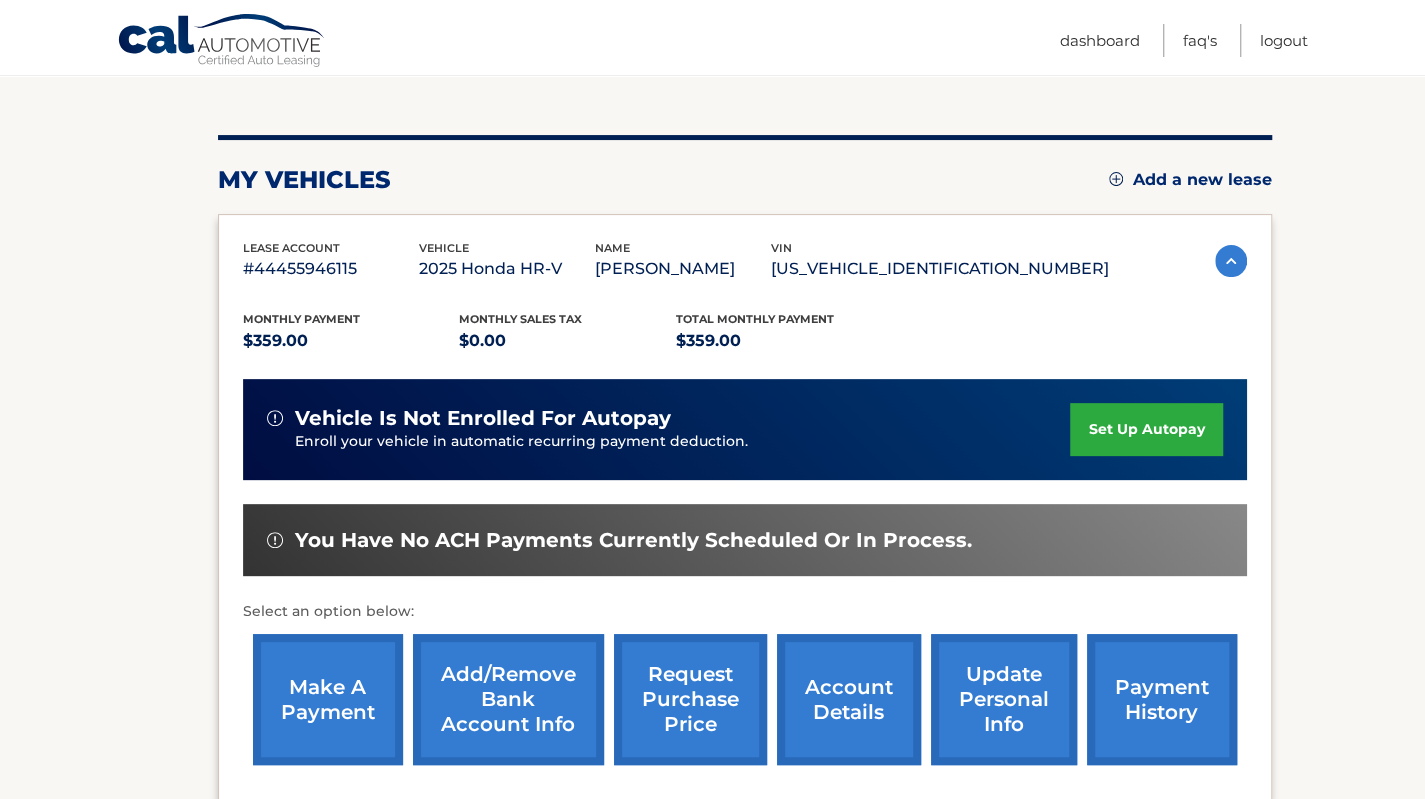 click on "set up autopay" at bounding box center (1146, 429) 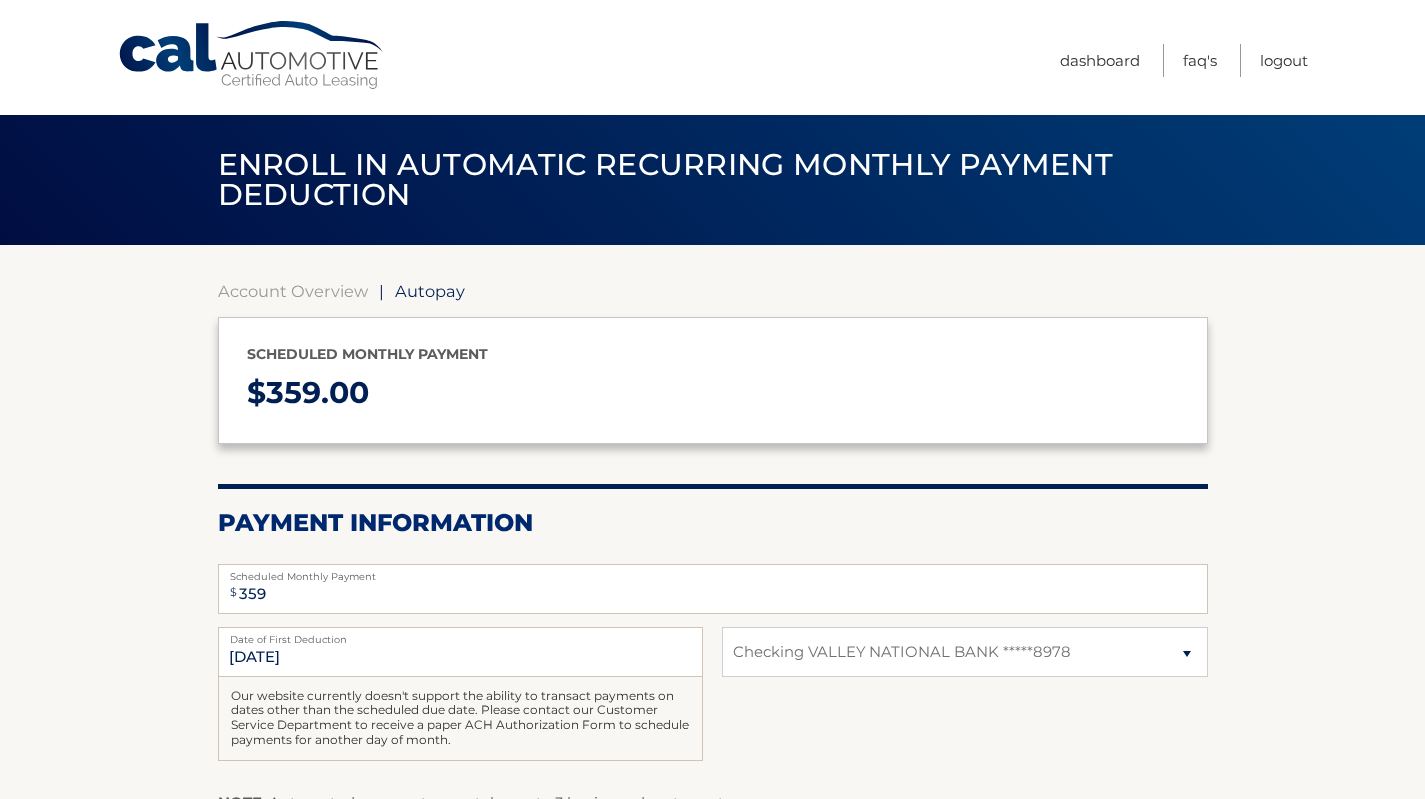 select on "Yjc3OGExYmEtN2EzYS00MGM3LTk1NjMtMTljZDY4ODNlYjUz" 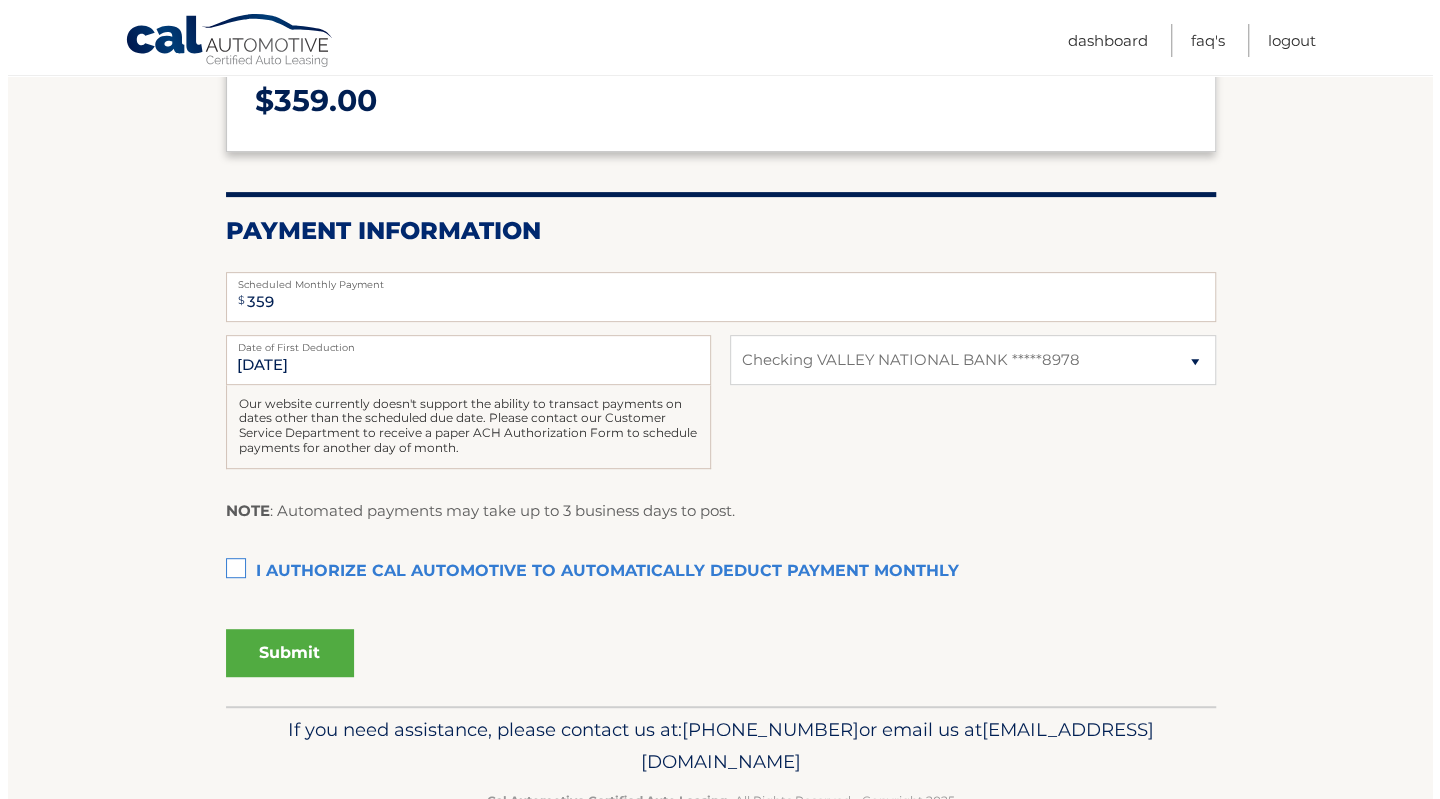 scroll, scrollTop: 300, scrollLeft: 0, axis: vertical 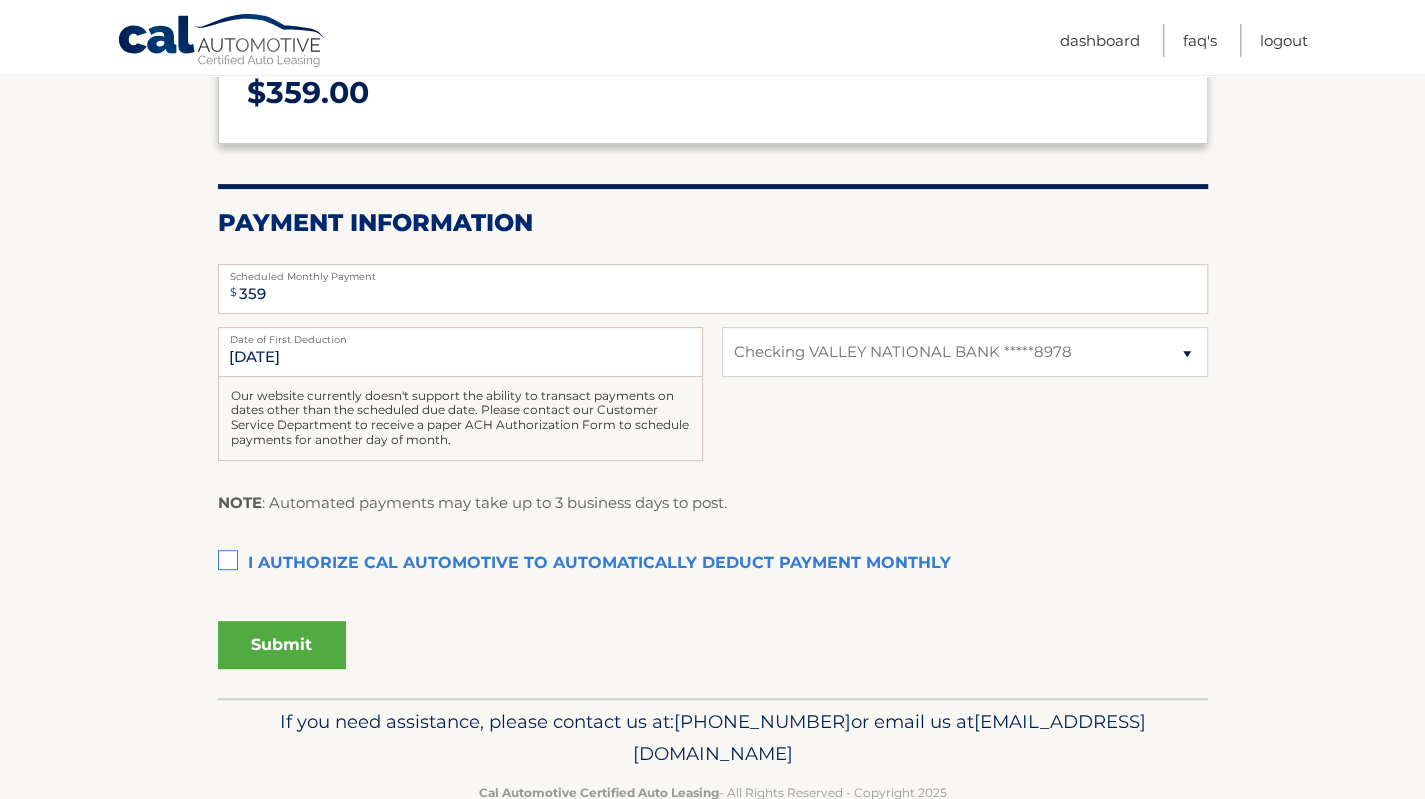 click on "I authorize cal automotive to automatically deduct payment monthly
This checkbox must be checked" at bounding box center [713, 564] 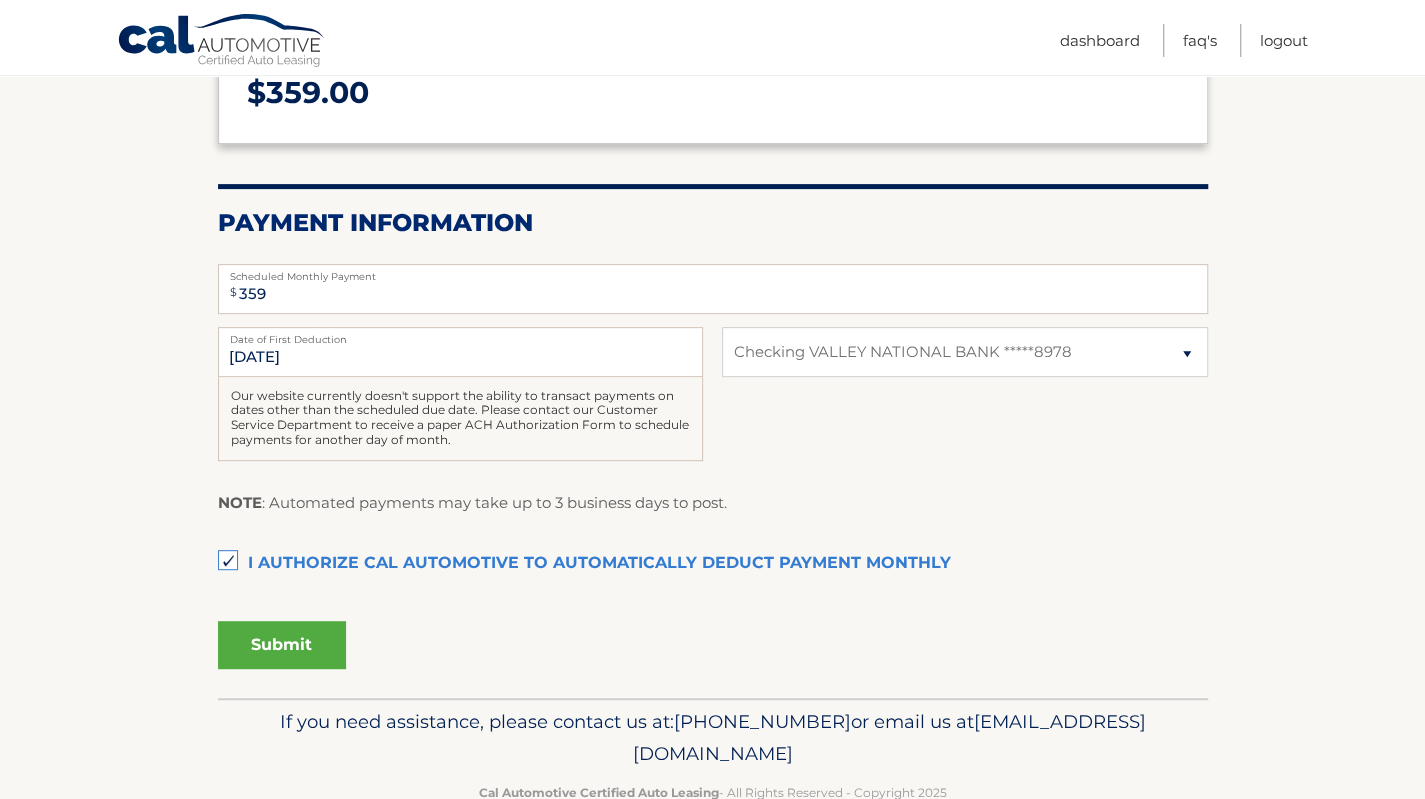 click on "Submit" at bounding box center (282, 645) 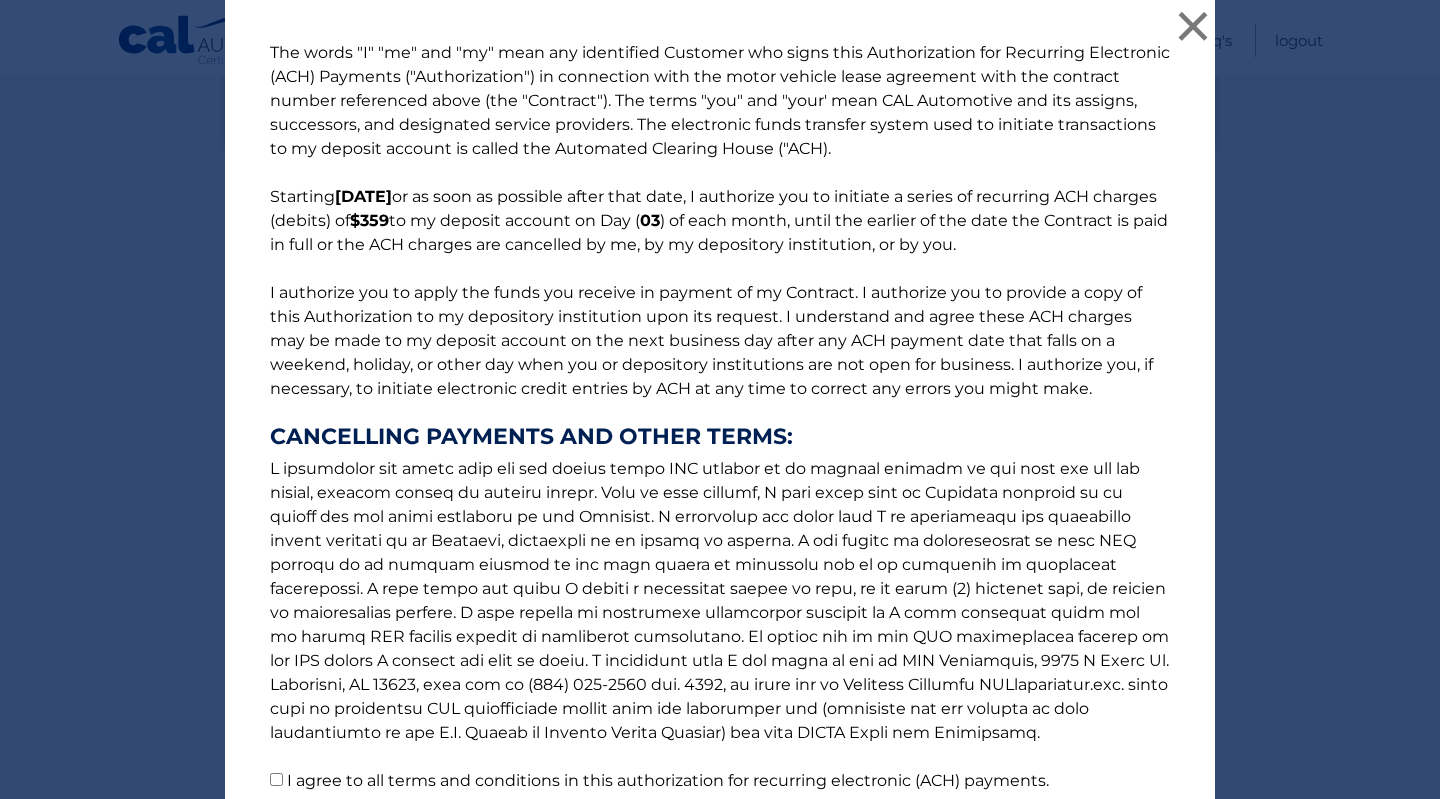 scroll, scrollTop: 169, scrollLeft: 0, axis: vertical 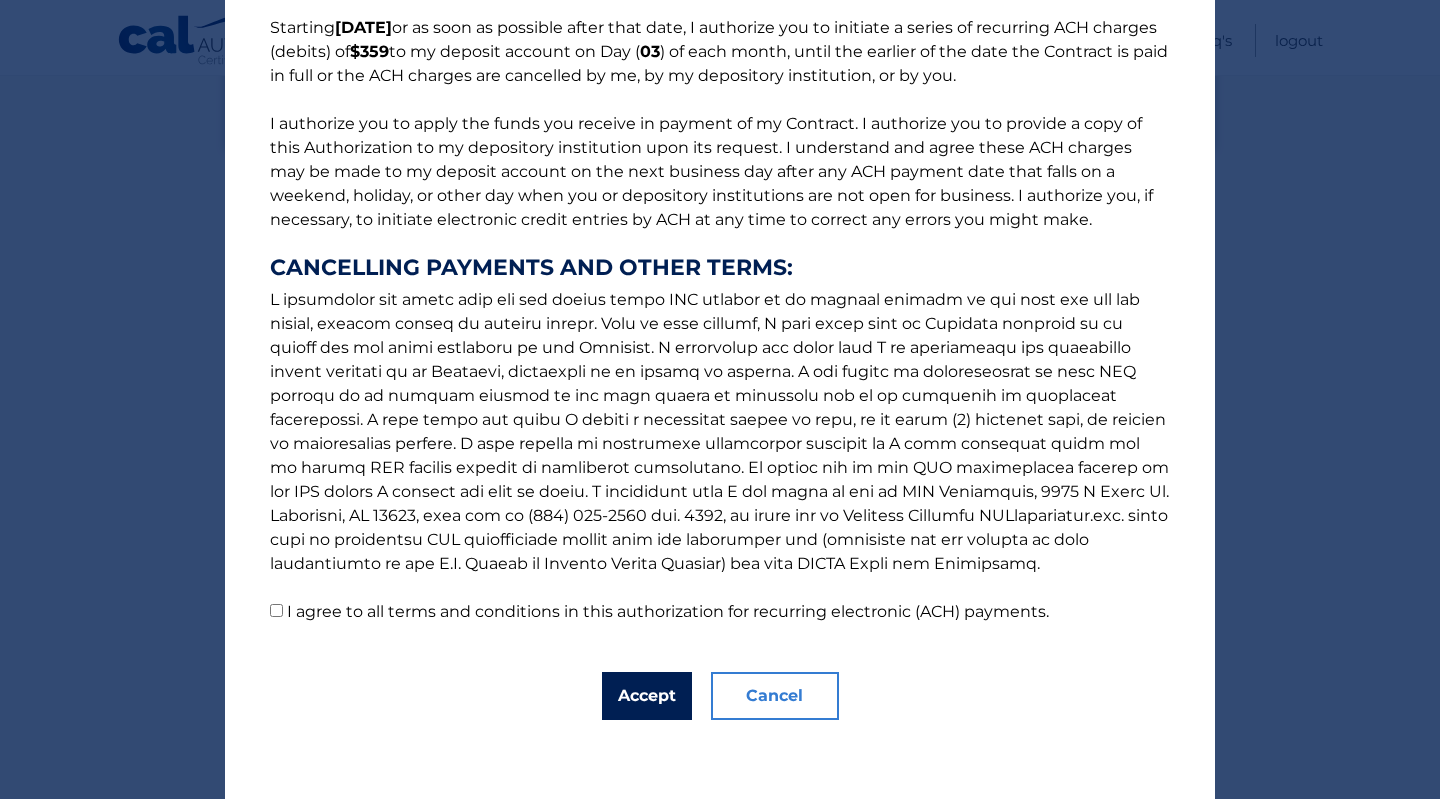 click on "Accept" at bounding box center [647, 696] 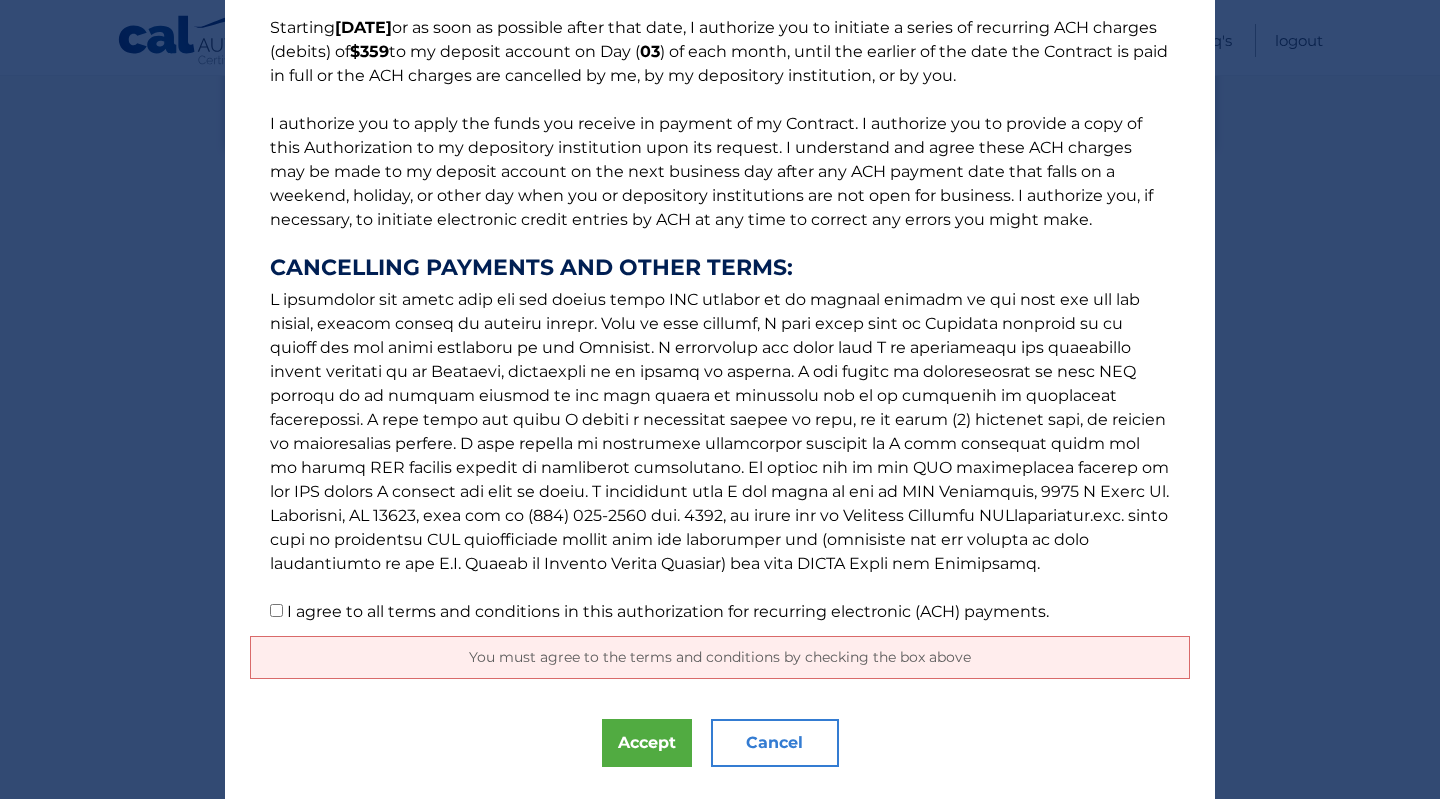 click on "I agree to all terms and conditions in this authorization for recurring electronic (ACH) payments." at bounding box center [276, 610] 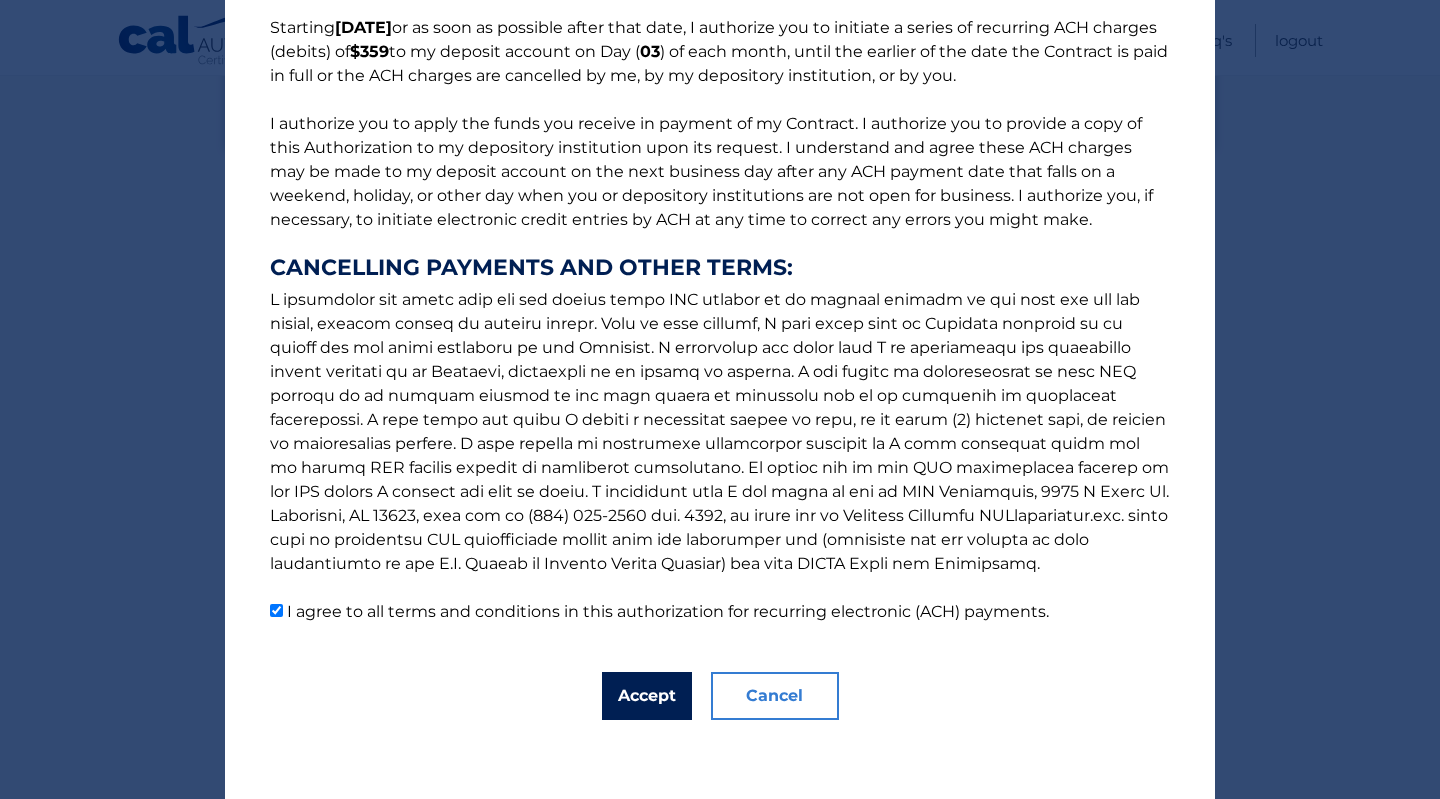click on "Accept" at bounding box center [647, 696] 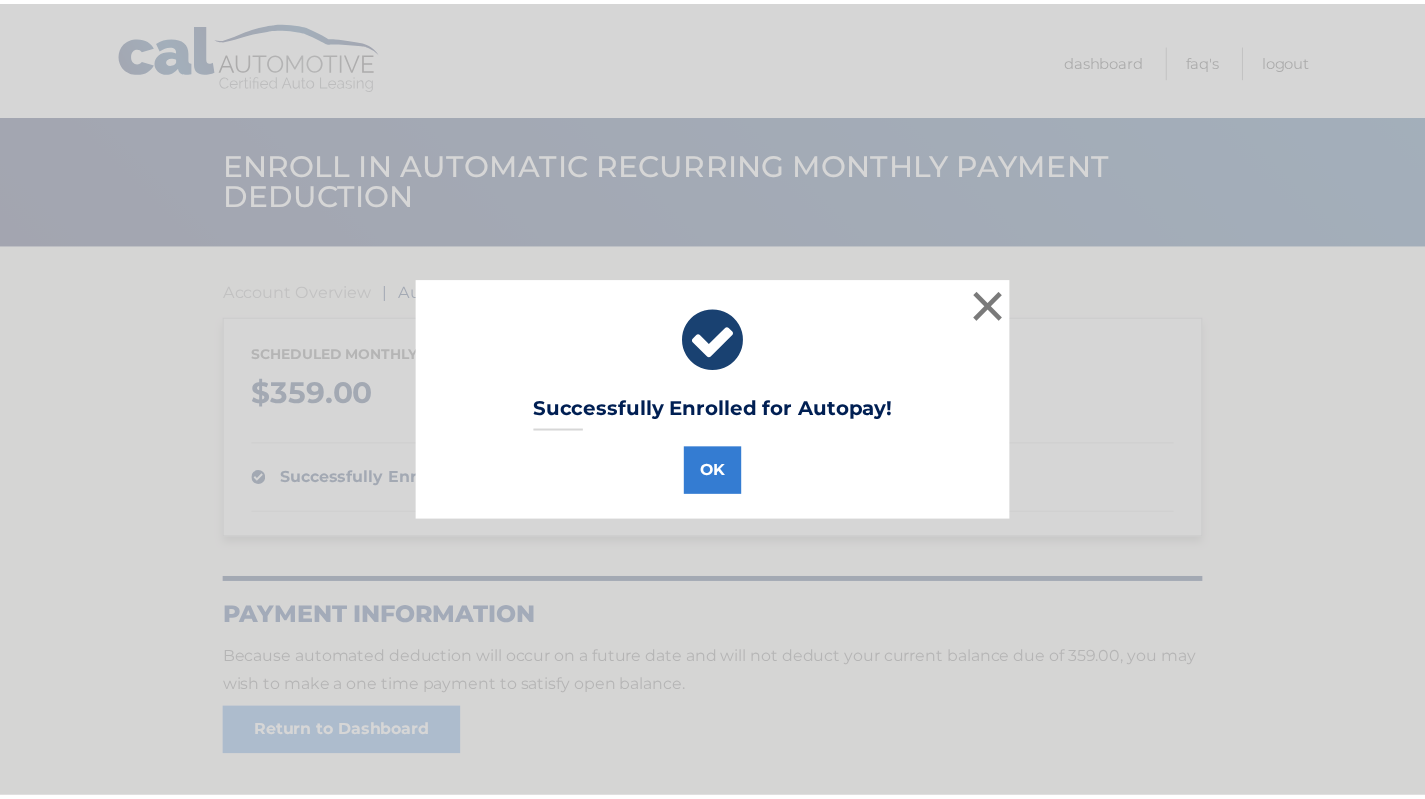 scroll, scrollTop: 0, scrollLeft: 0, axis: both 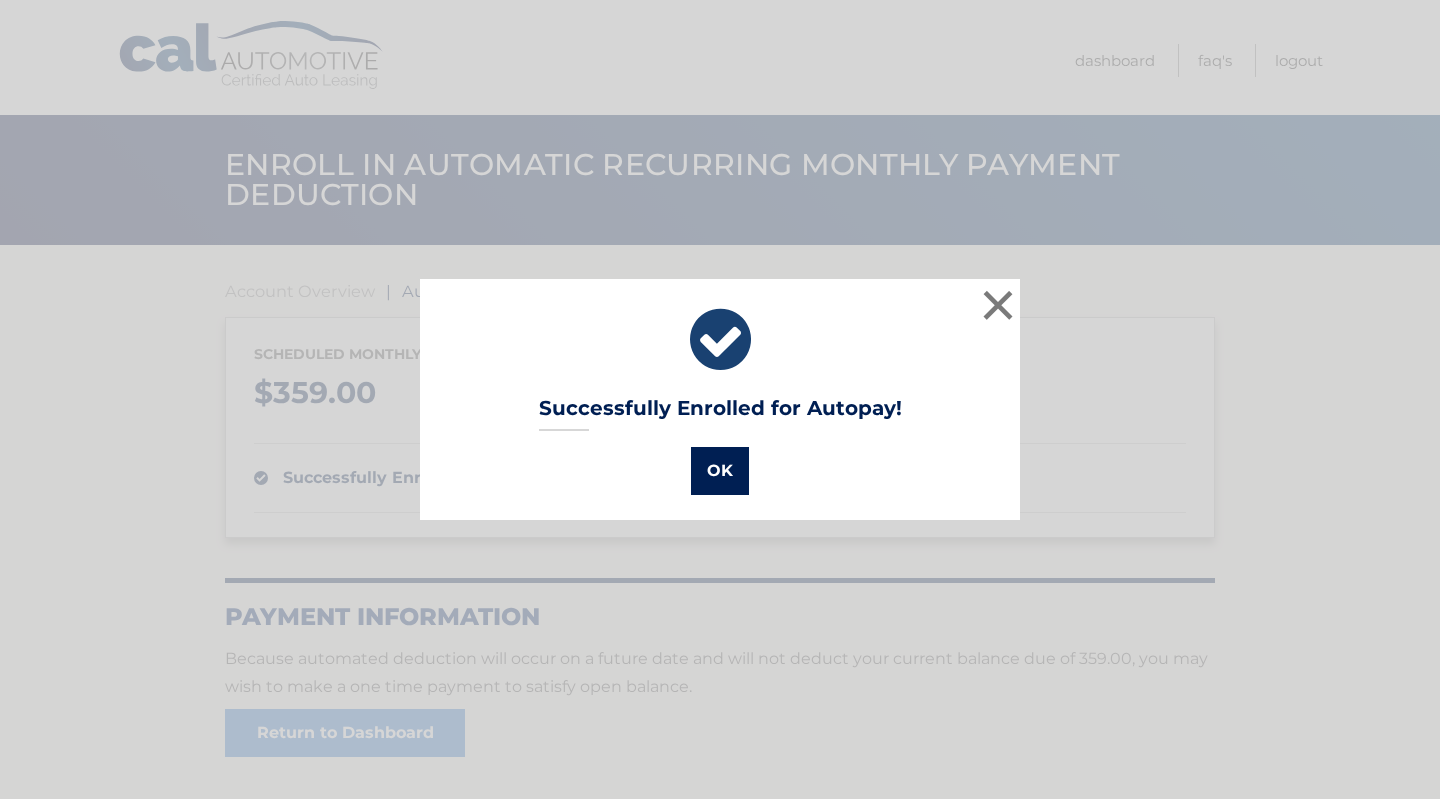 click on "OK" at bounding box center (720, 471) 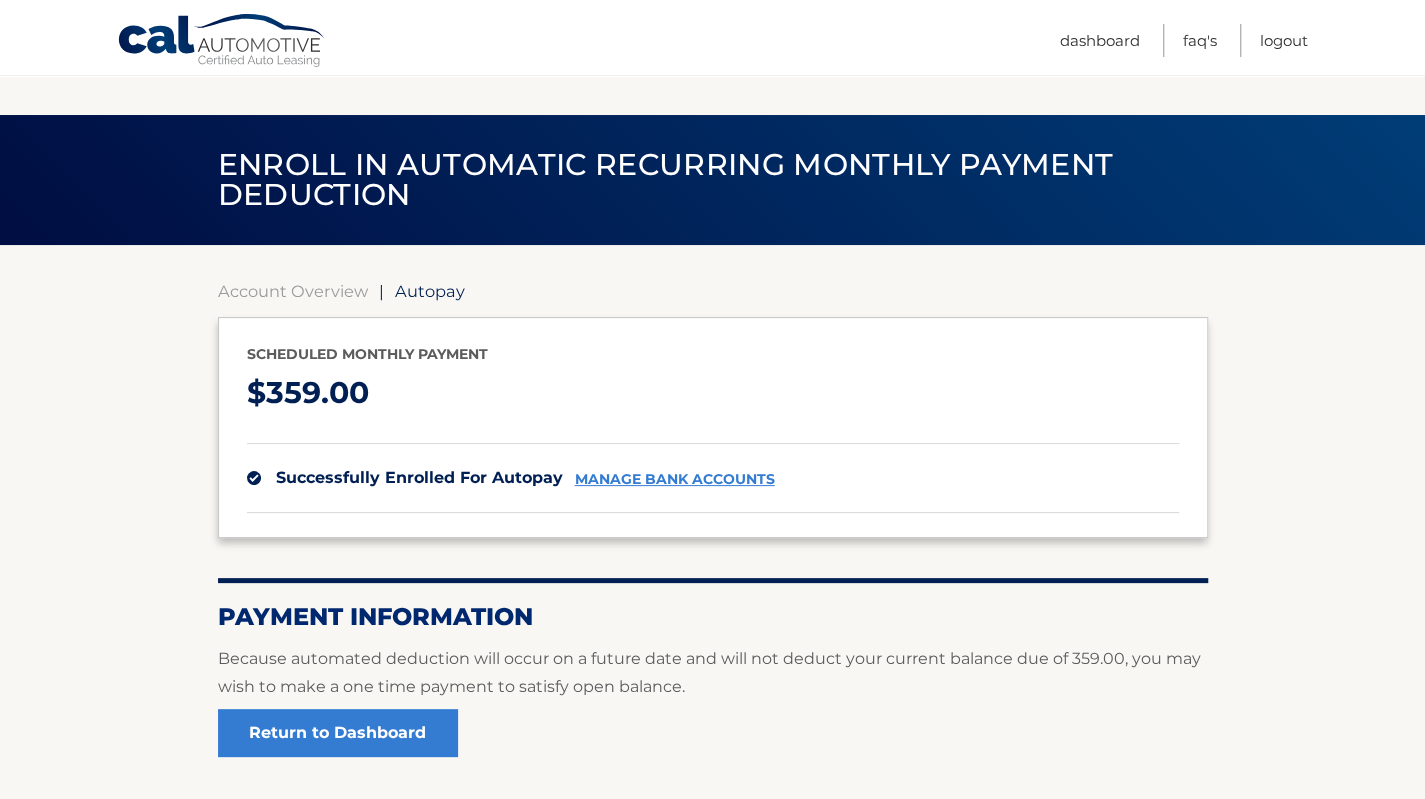 scroll, scrollTop: 156, scrollLeft: 0, axis: vertical 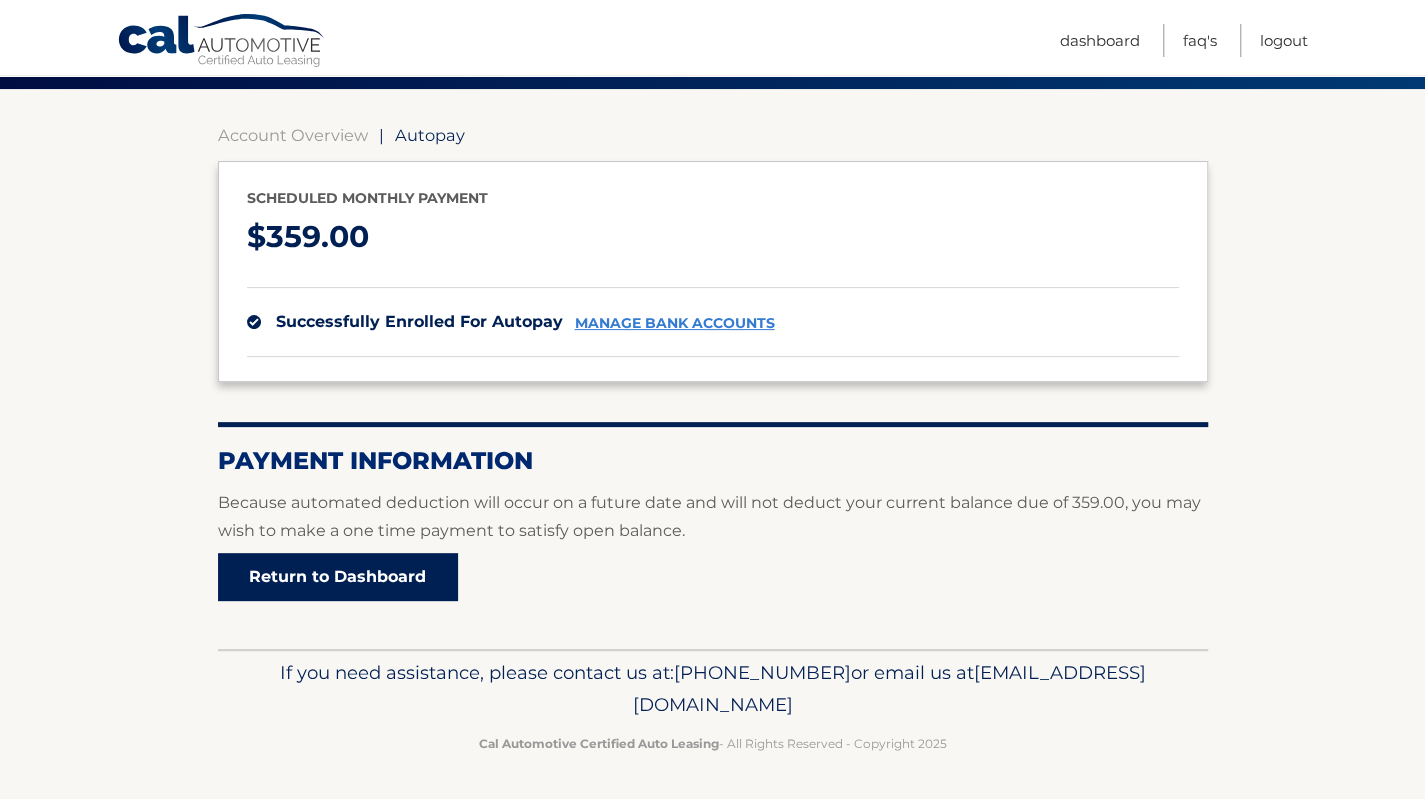 click on "Return to Dashboard" at bounding box center (338, 577) 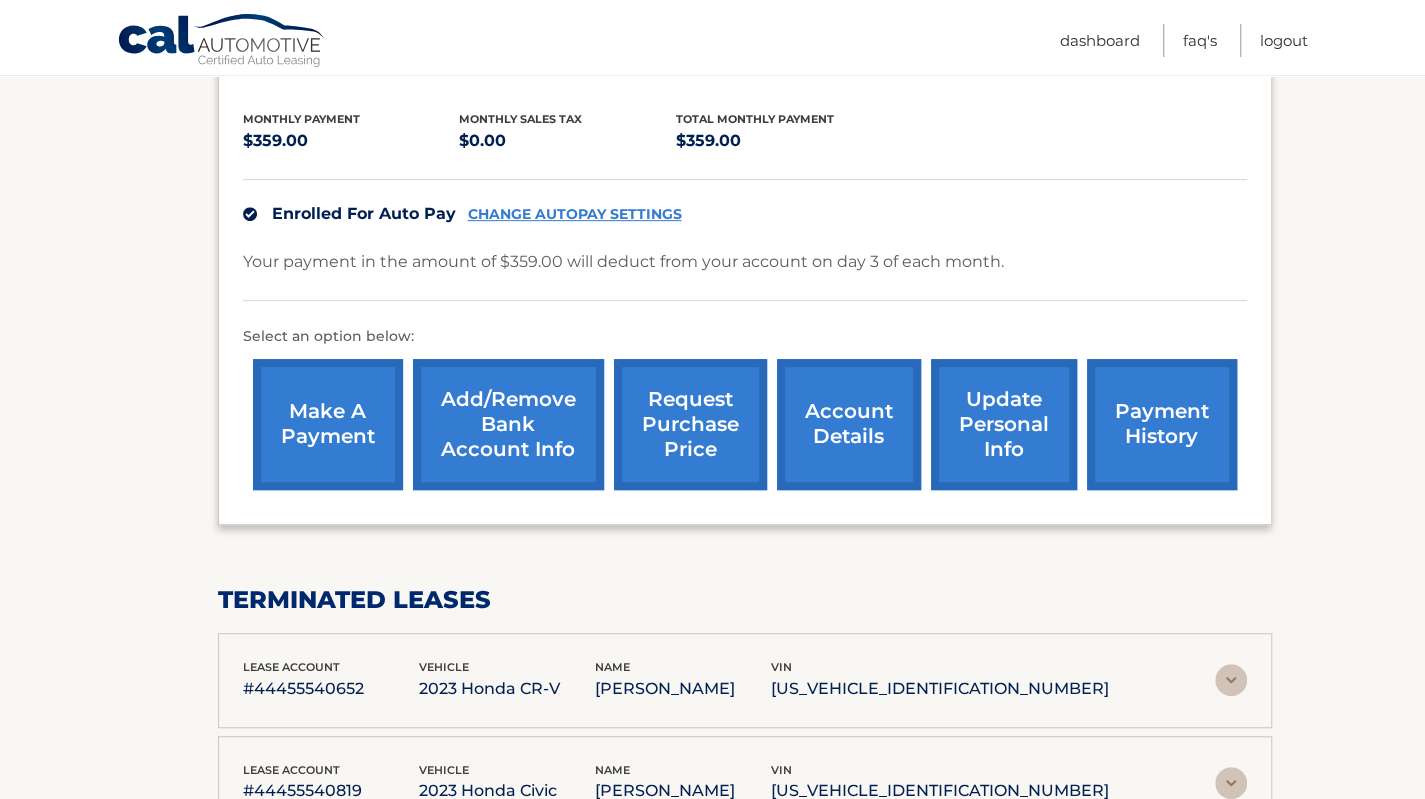 scroll, scrollTop: 600, scrollLeft: 0, axis: vertical 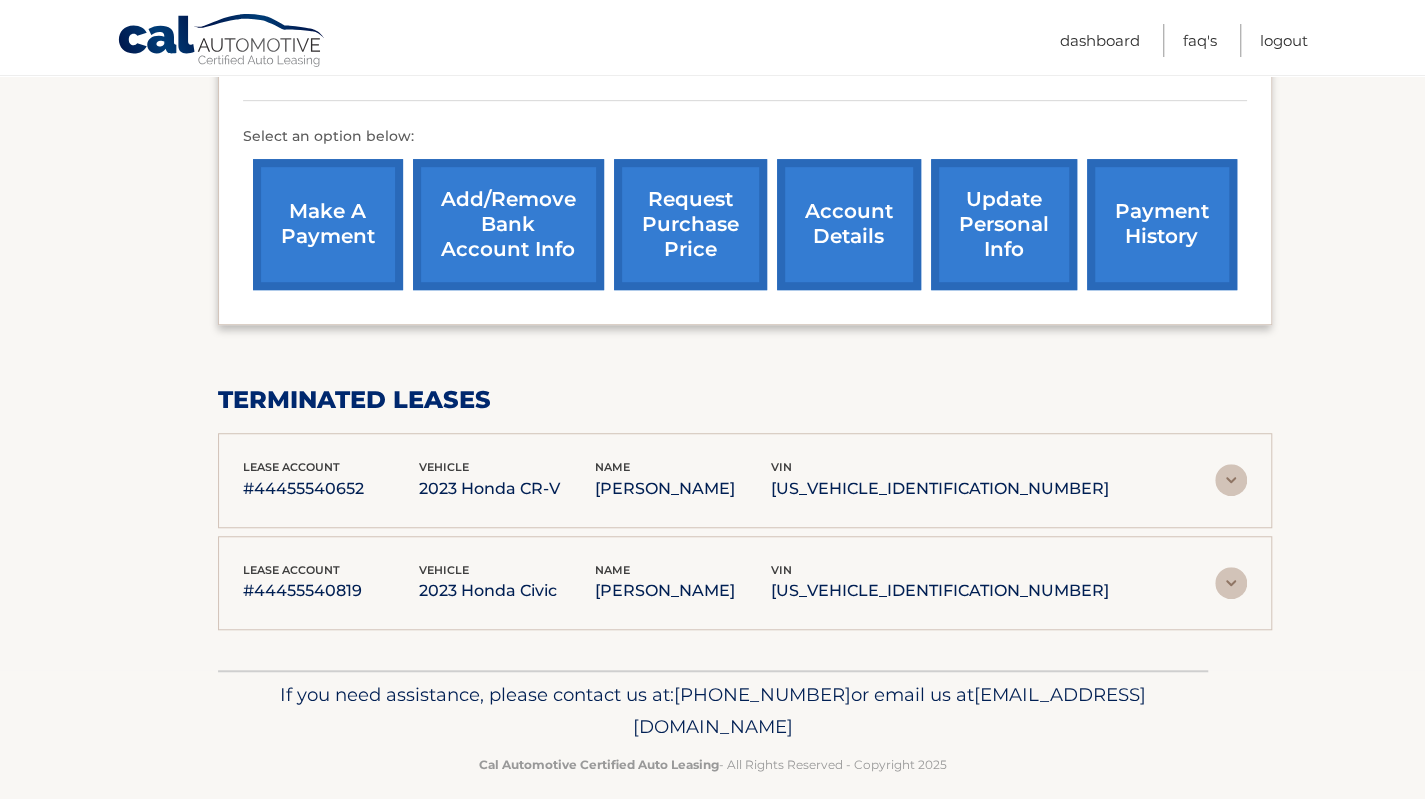 click on "payment history" at bounding box center [1162, 224] 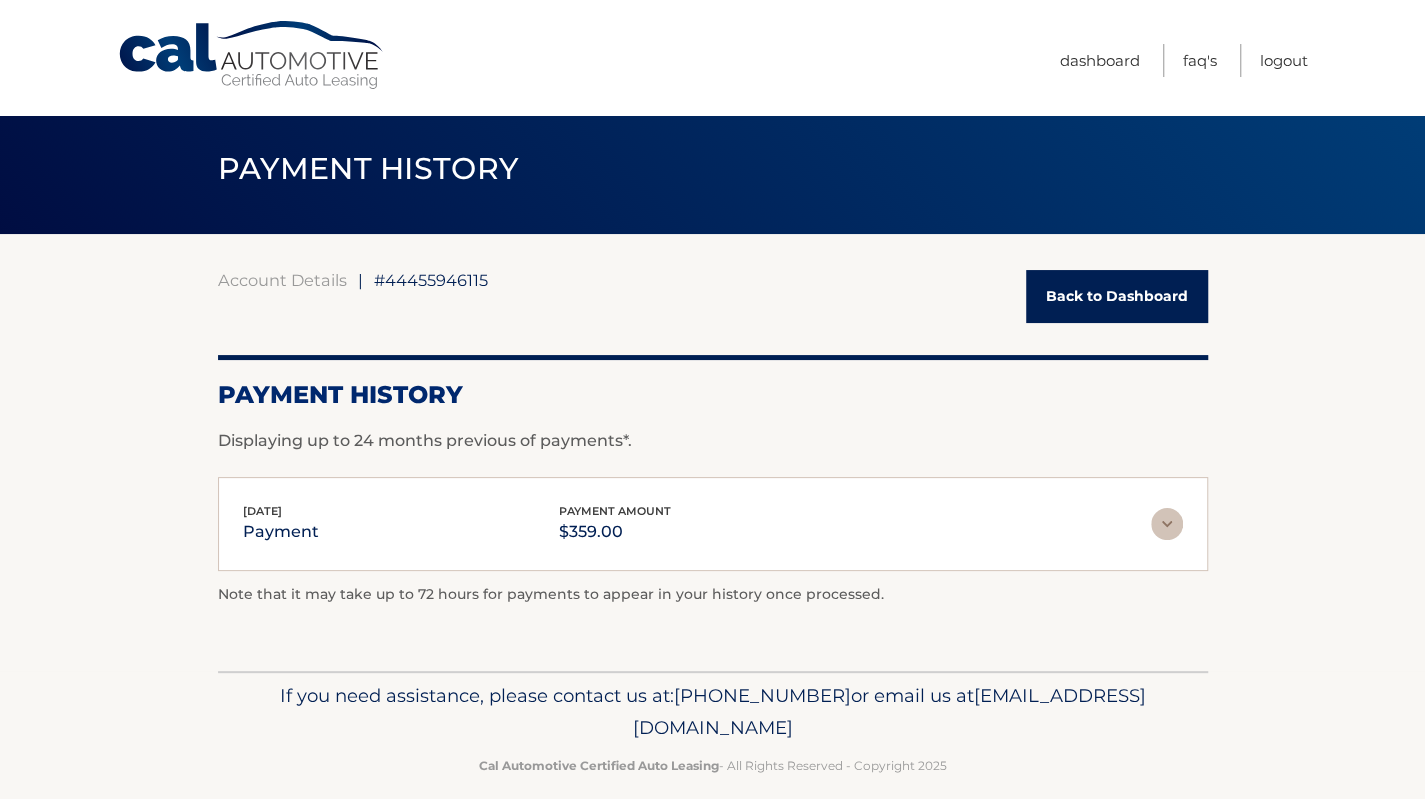scroll, scrollTop: 0, scrollLeft: 0, axis: both 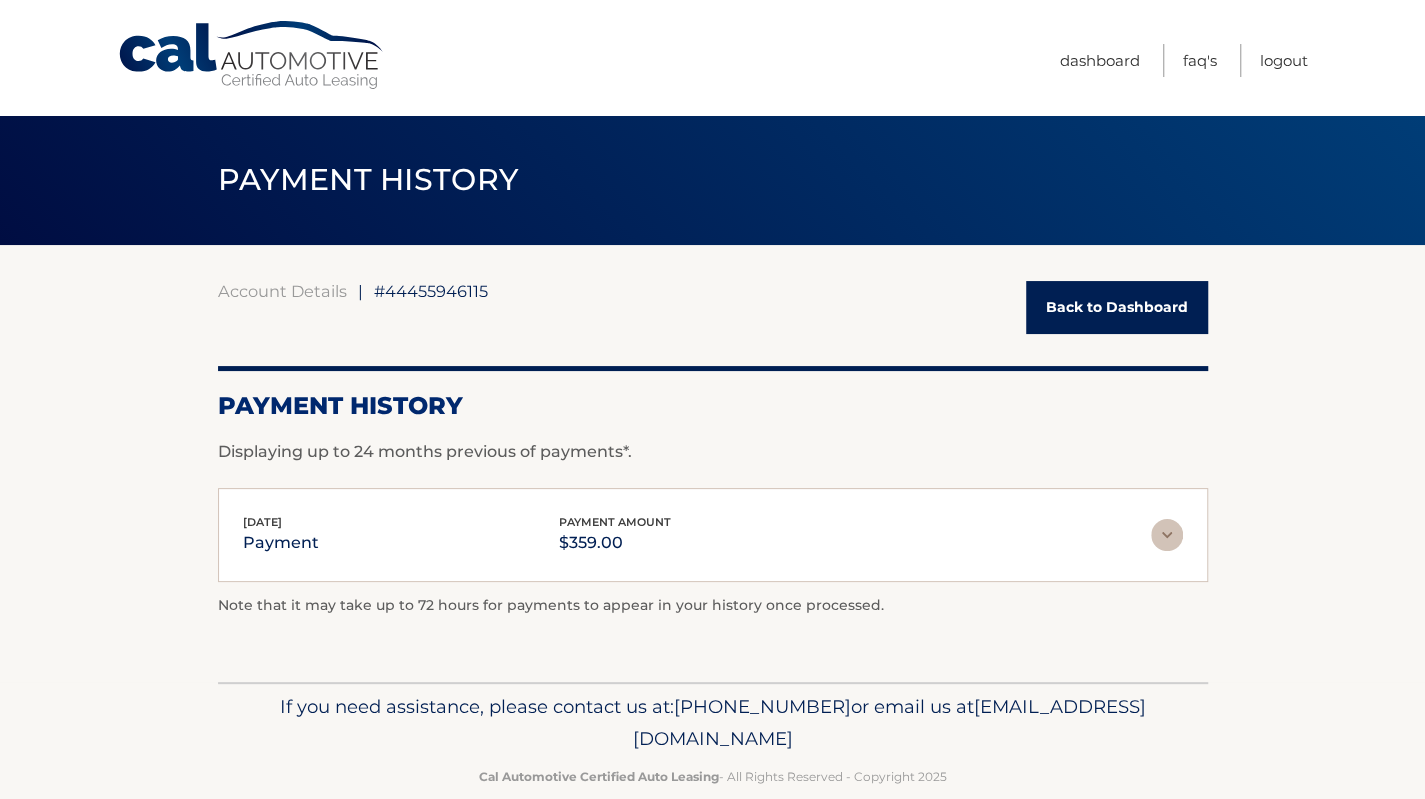 click on "Back to Dashboard" at bounding box center [1117, 307] 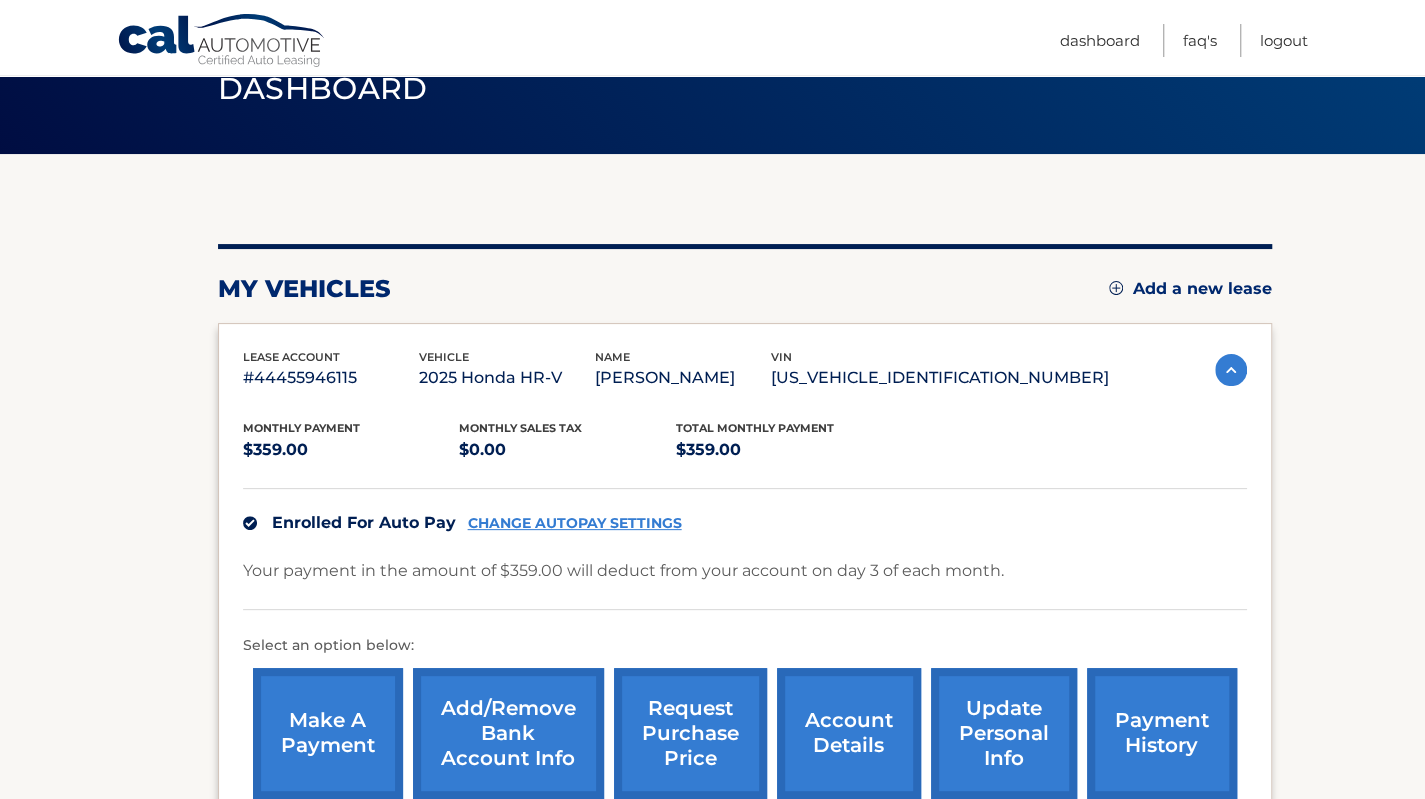 scroll, scrollTop: 300, scrollLeft: 0, axis: vertical 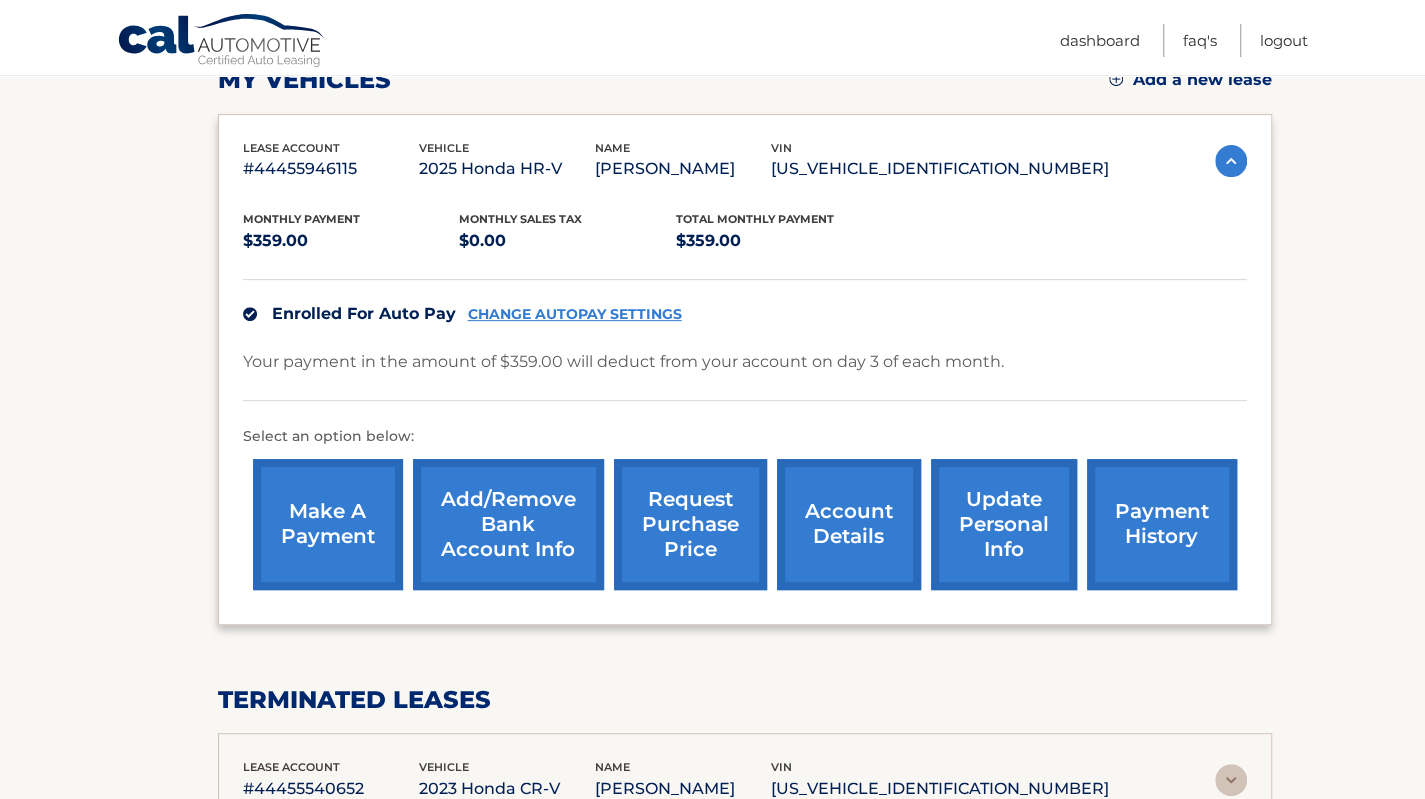 click on "account details" at bounding box center (849, 524) 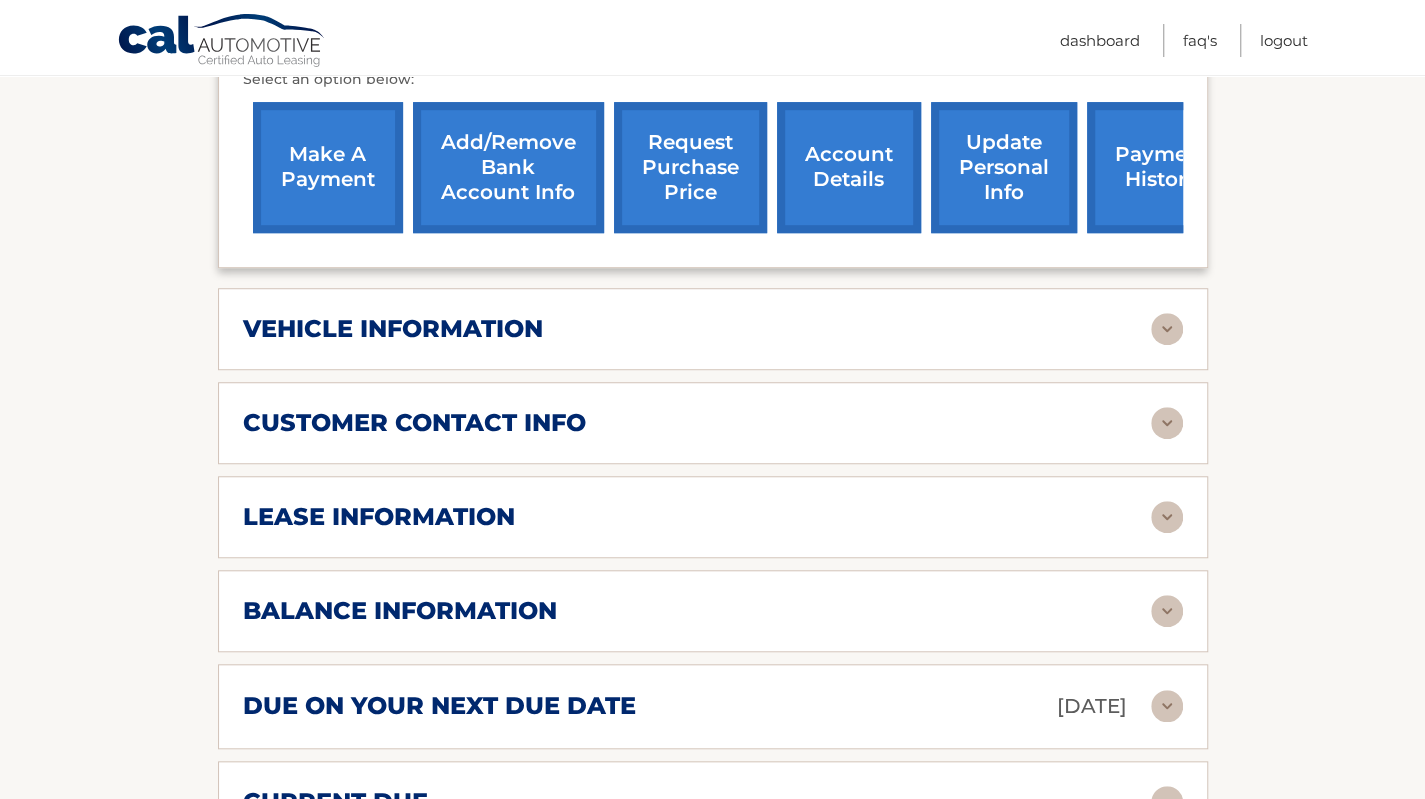 scroll, scrollTop: 800, scrollLeft: 0, axis: vertical 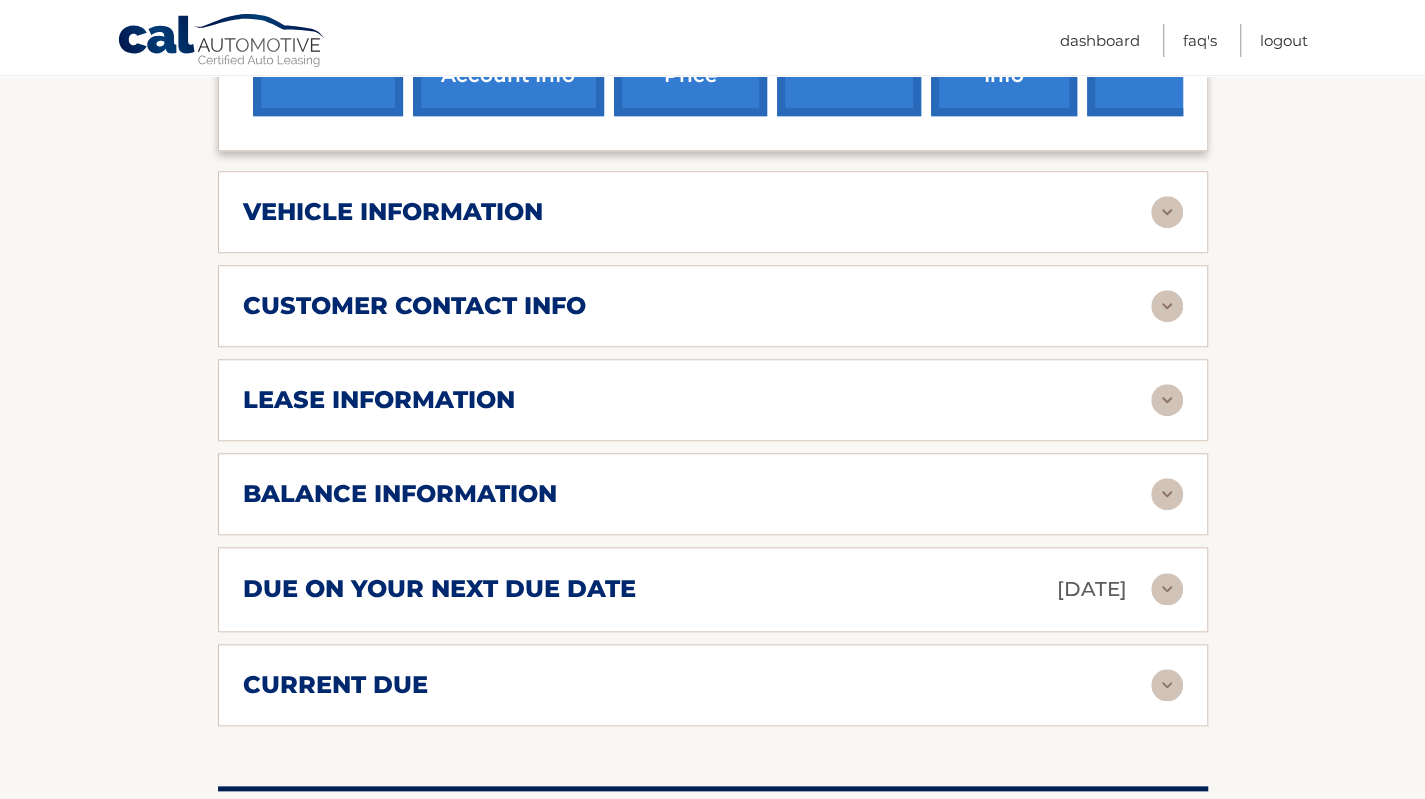 click on "lease information" at bounding box center [379, 400] 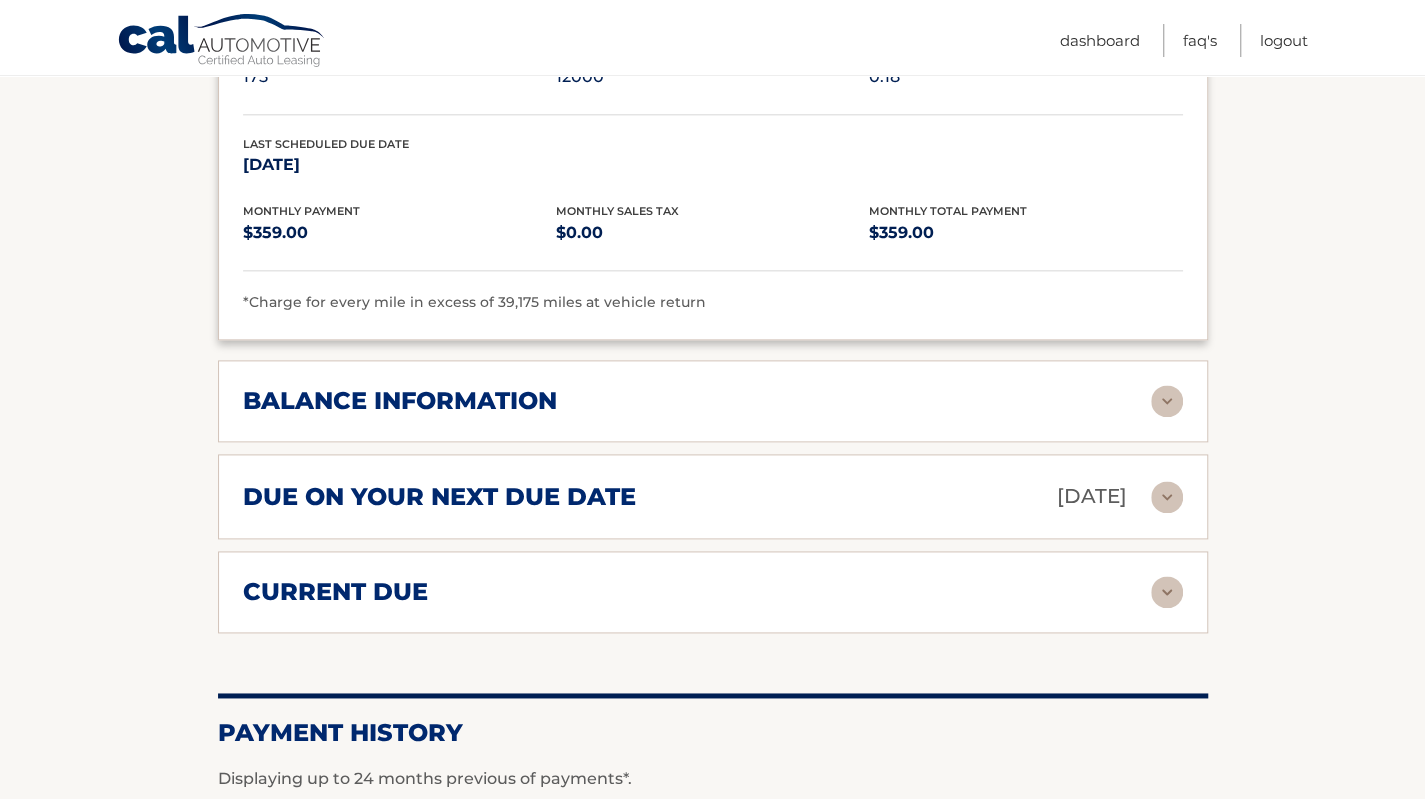 scroll, scrollTop: 1300, scrollLeft: 0, axis: vertical 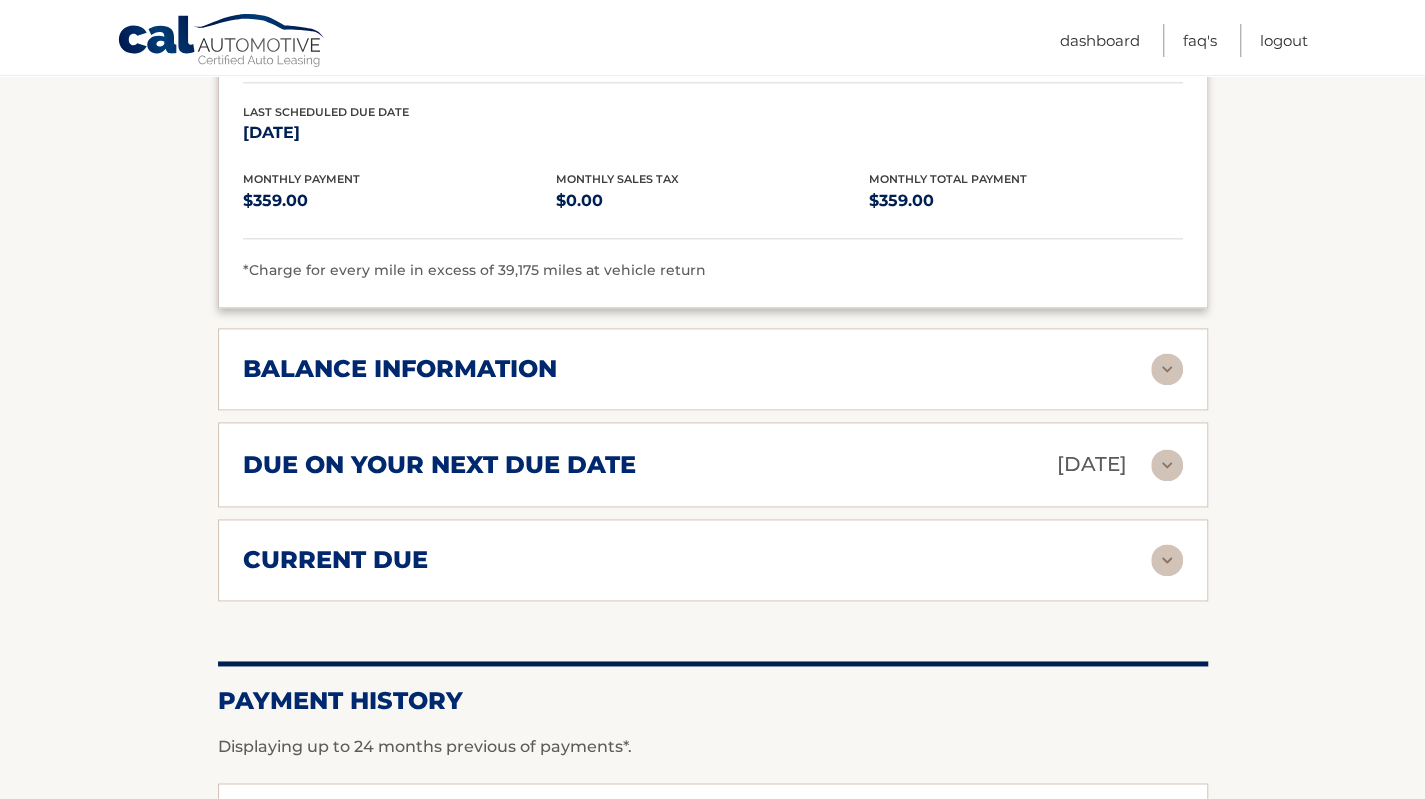 click on "due on your next due date" at bounding box center [439, 465] 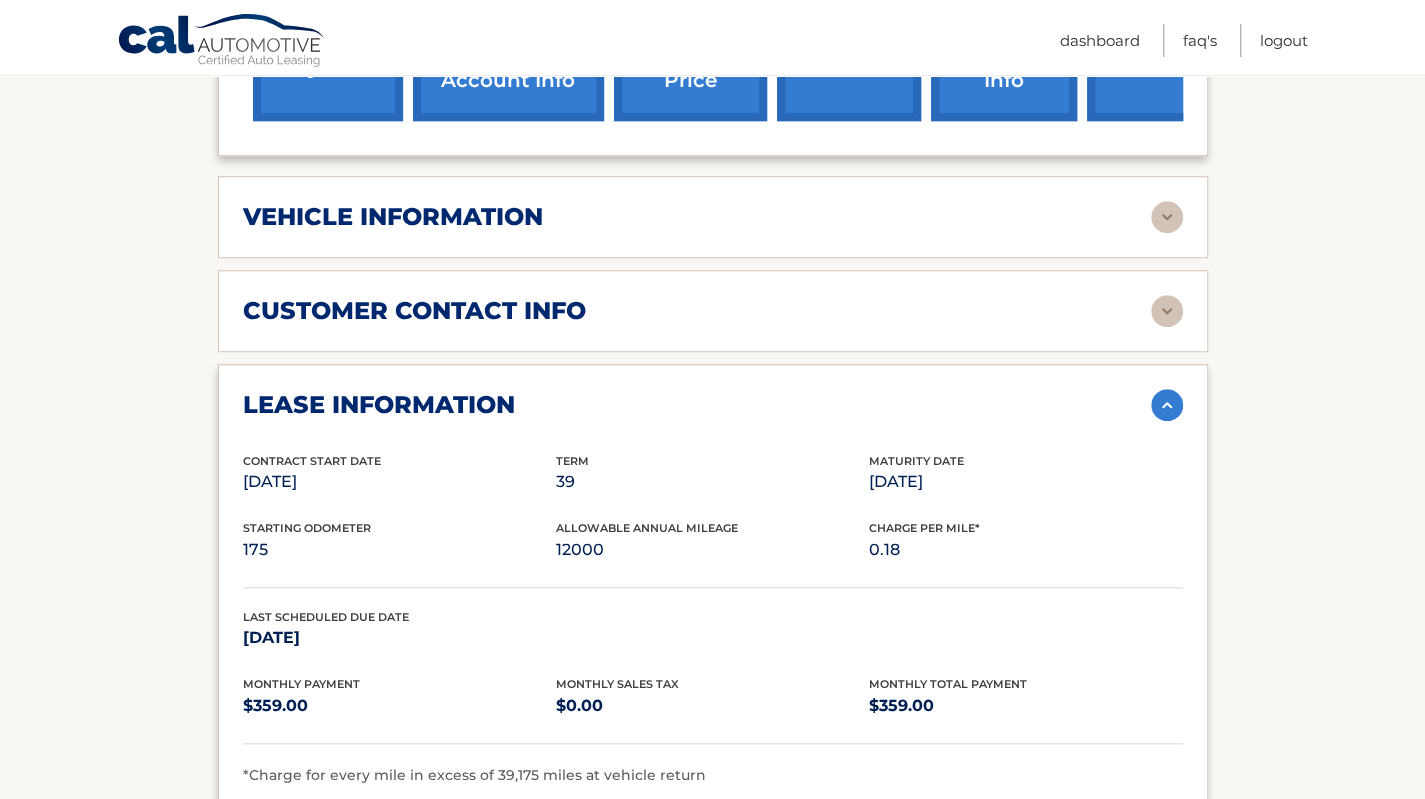 scroll, scrollTop: 700, scrollLeft: 0, axis: vertical 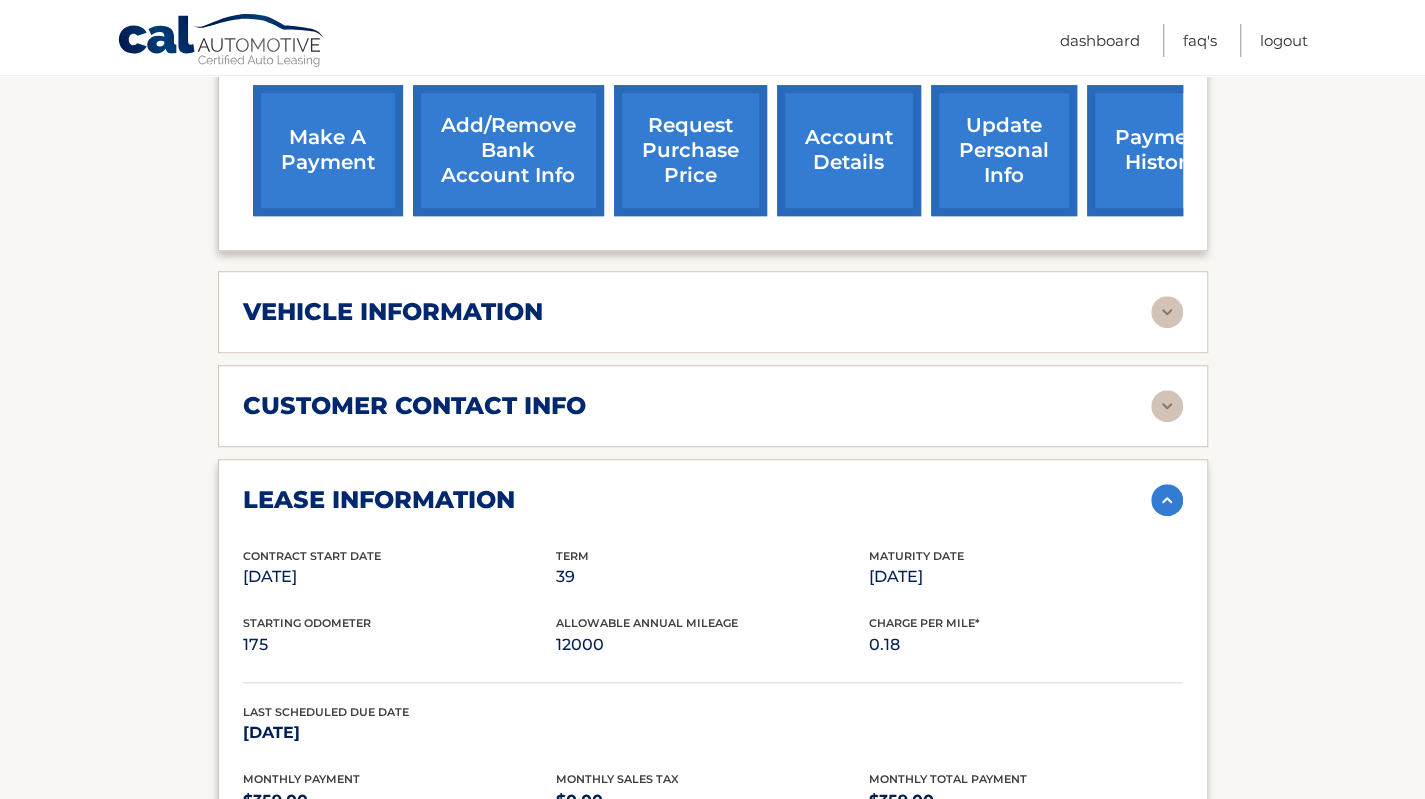 click at bounding box center (1167, 406) 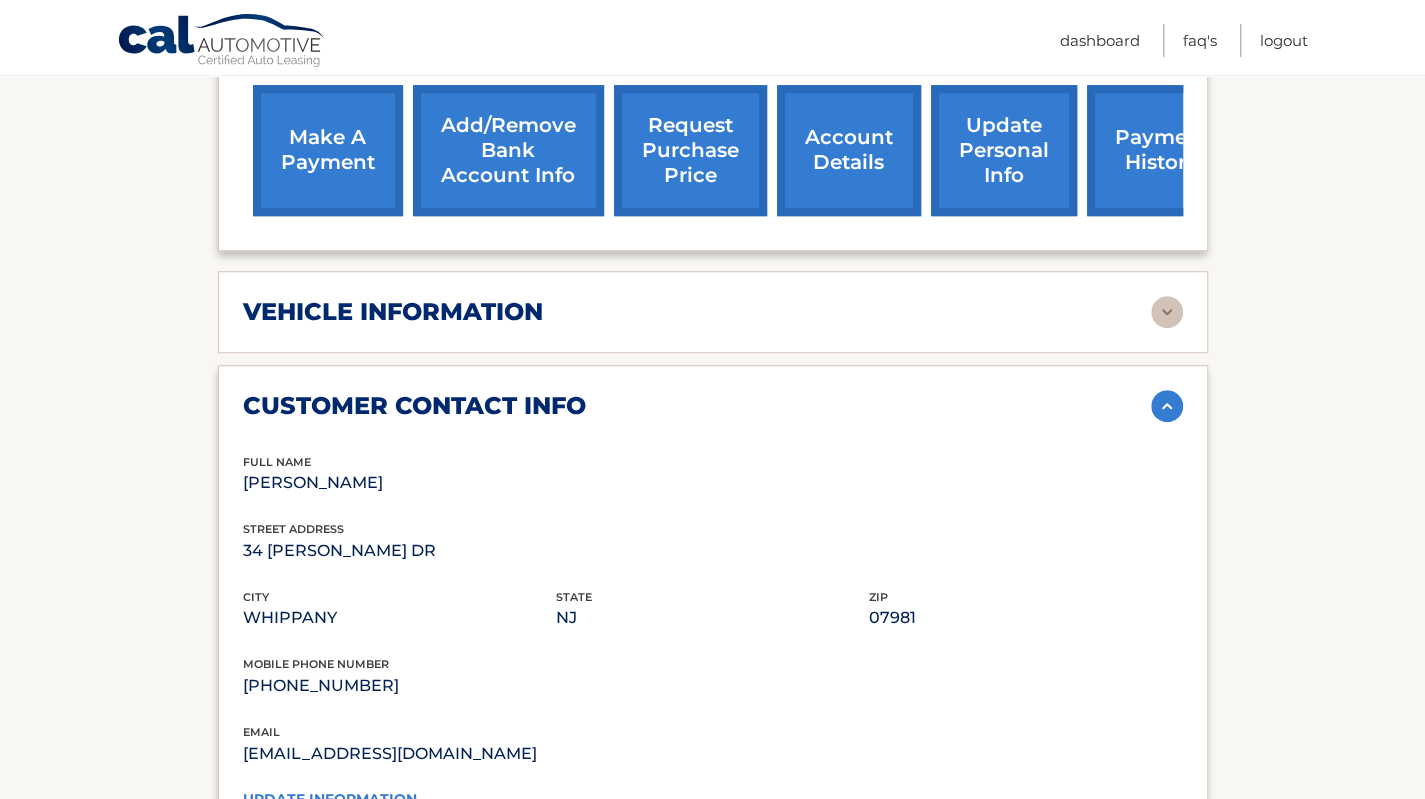 click at bounding box center (1167, 406) 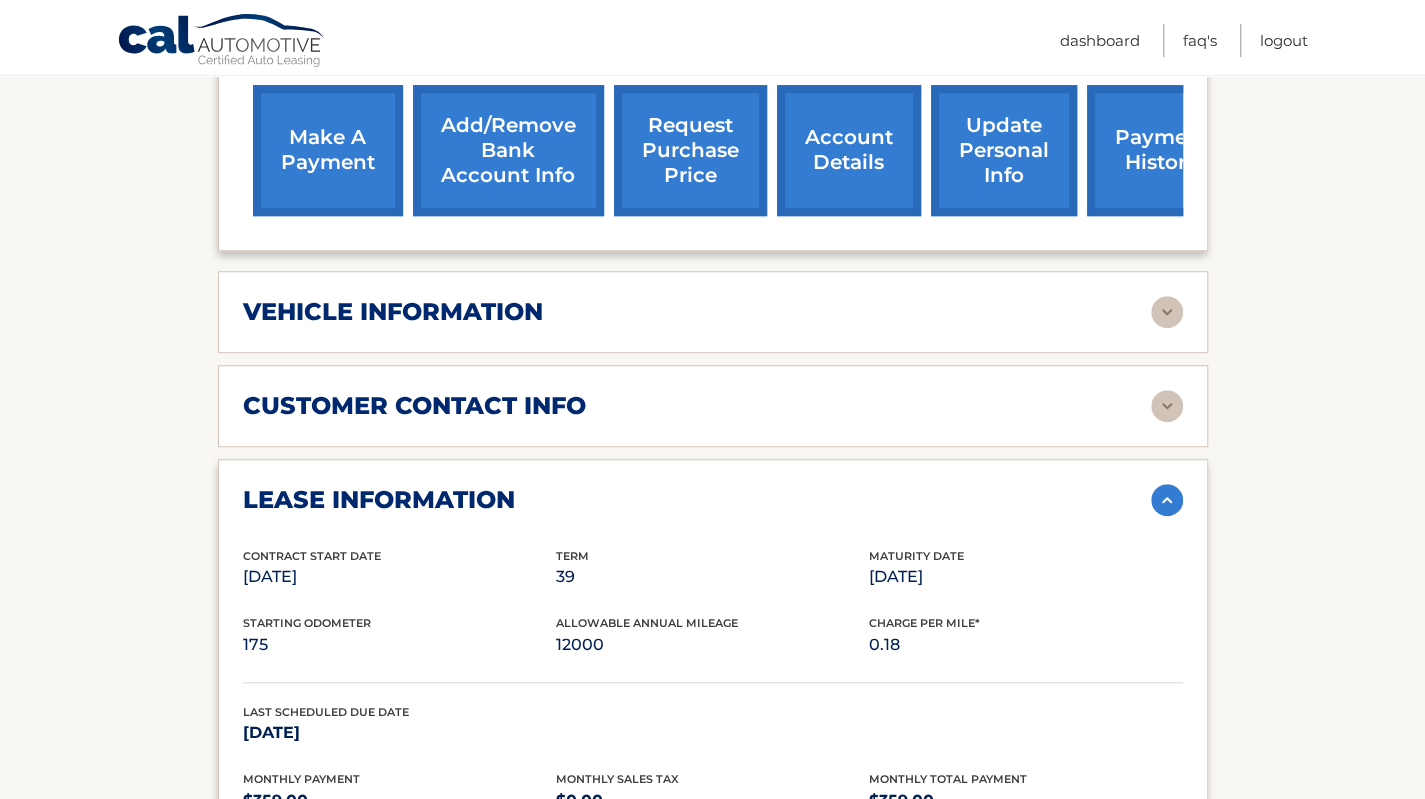click at bounding box center (1167, 500) 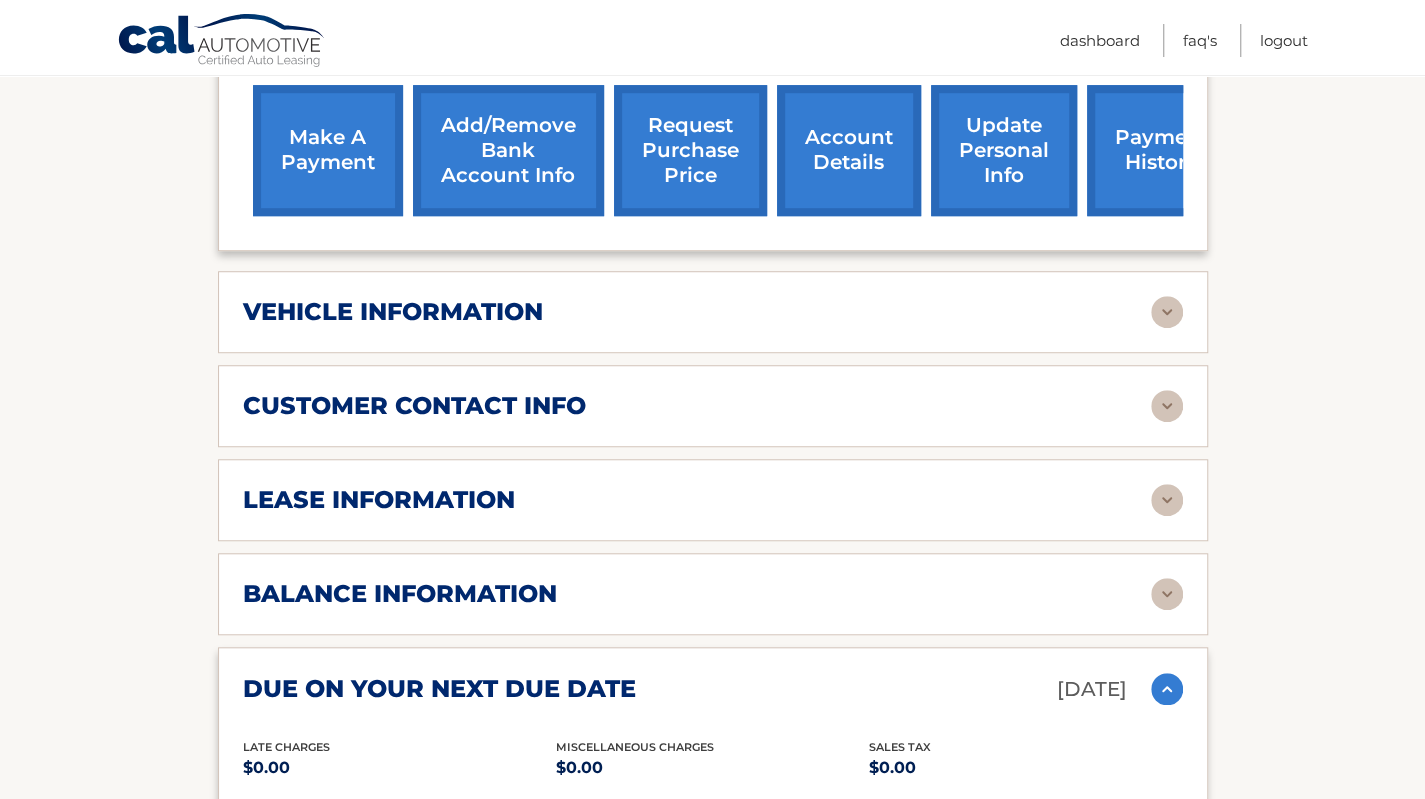 click on "make a payment" at bounding box center [328, 150] 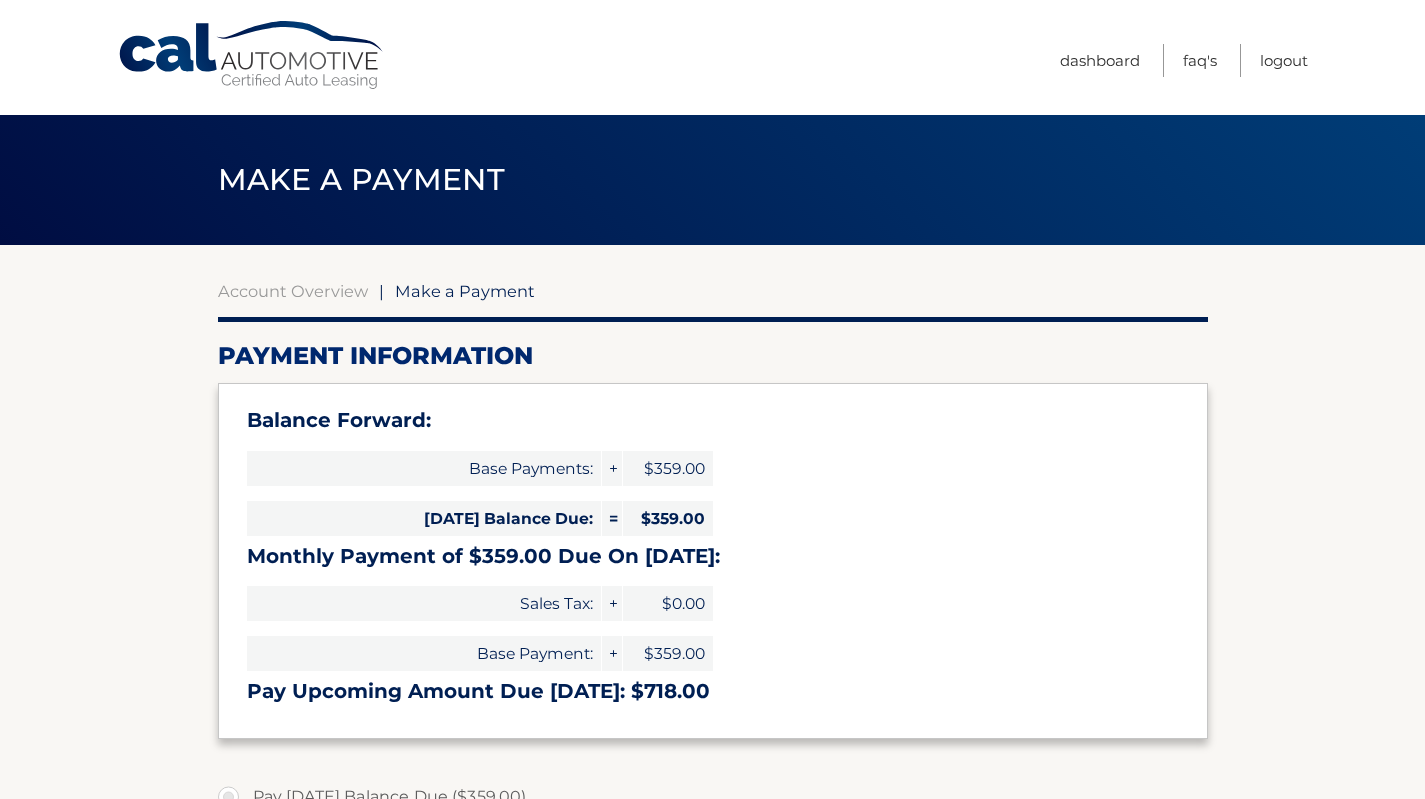 select on "Yjc3OGExYmEtN2EzYS00MGM3LTk1NjMtMTljZDY4ODNlYjUz" 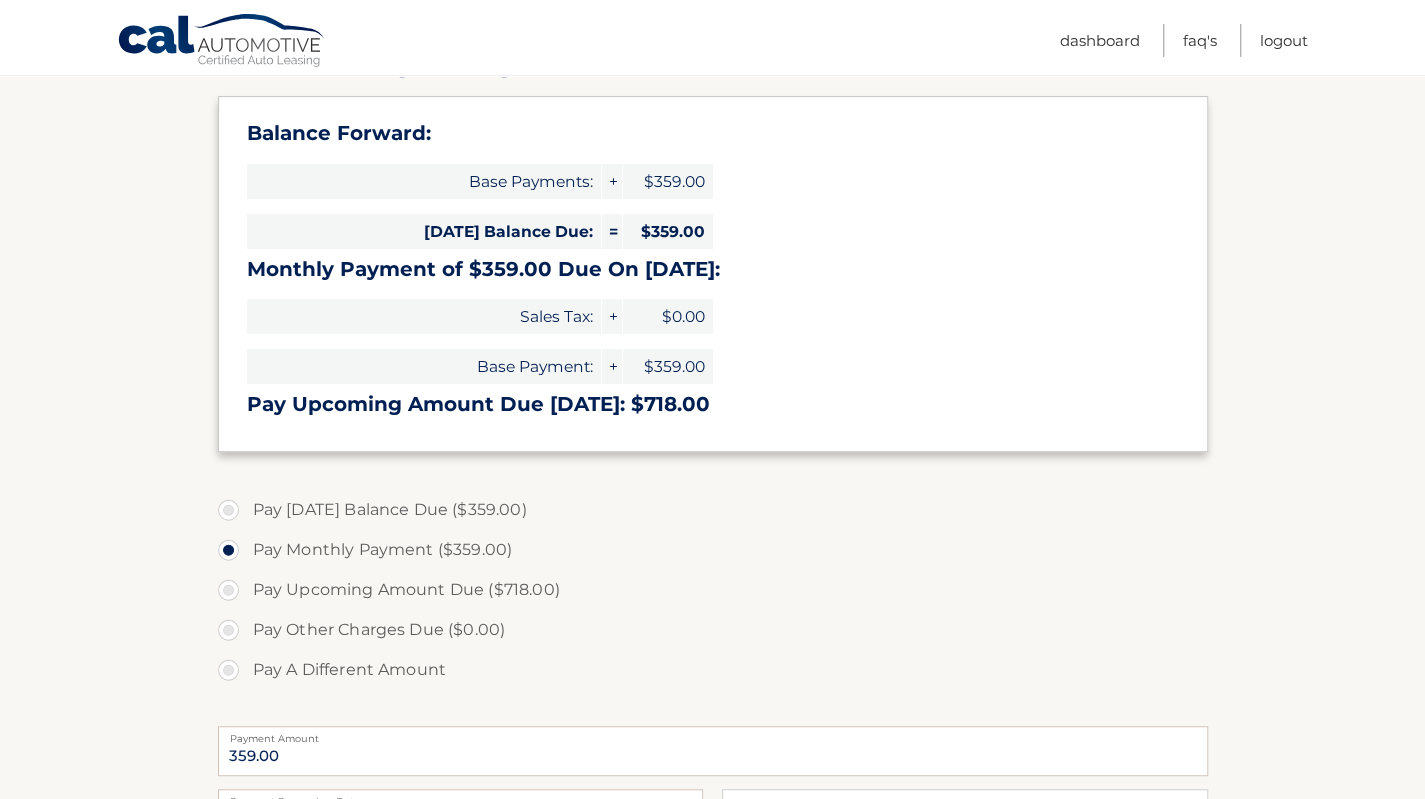 scroll, scrollTop: 400, scrollLeft: 0, axis: vertical 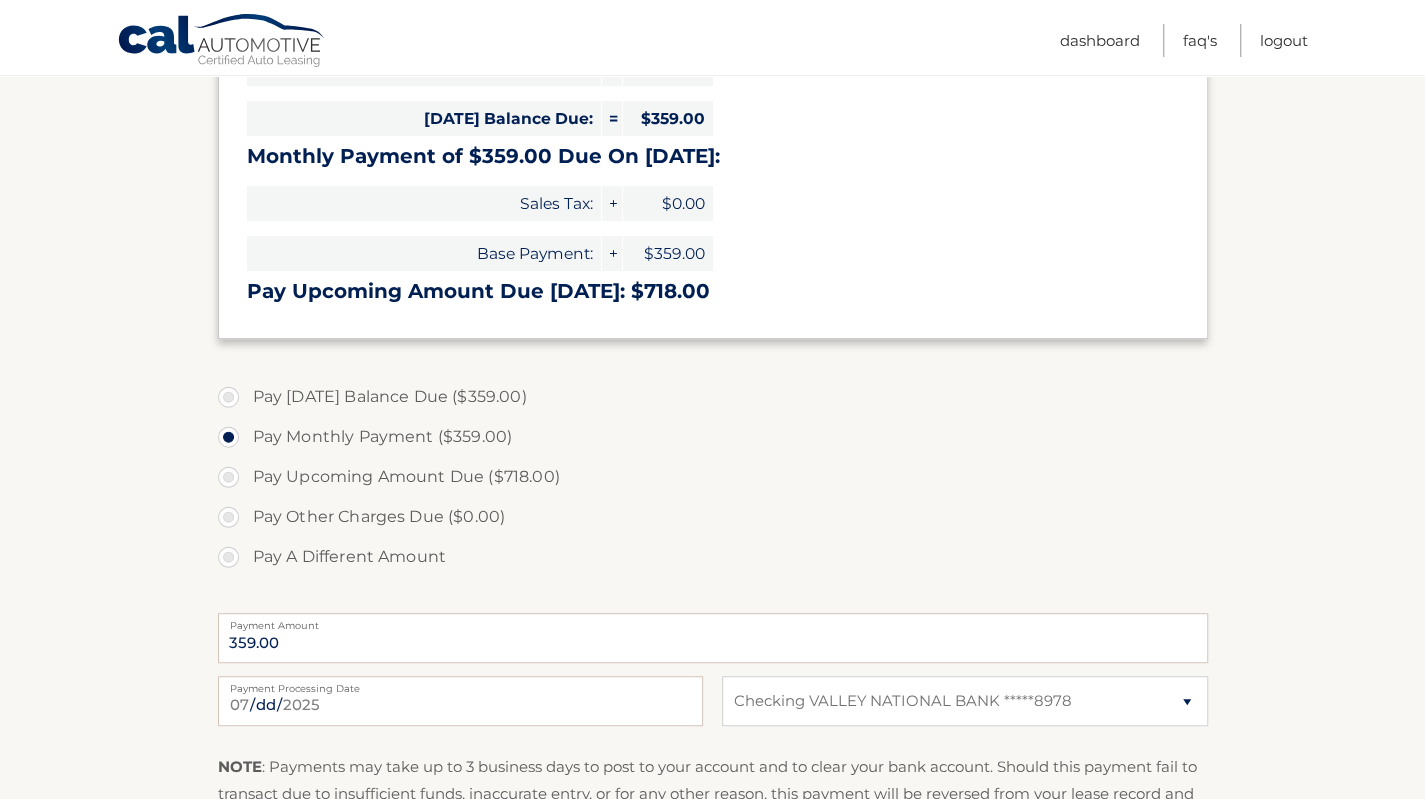 click on "Pay [DATE] Balance Due ($359.00)" at bounding box center [713, 397] 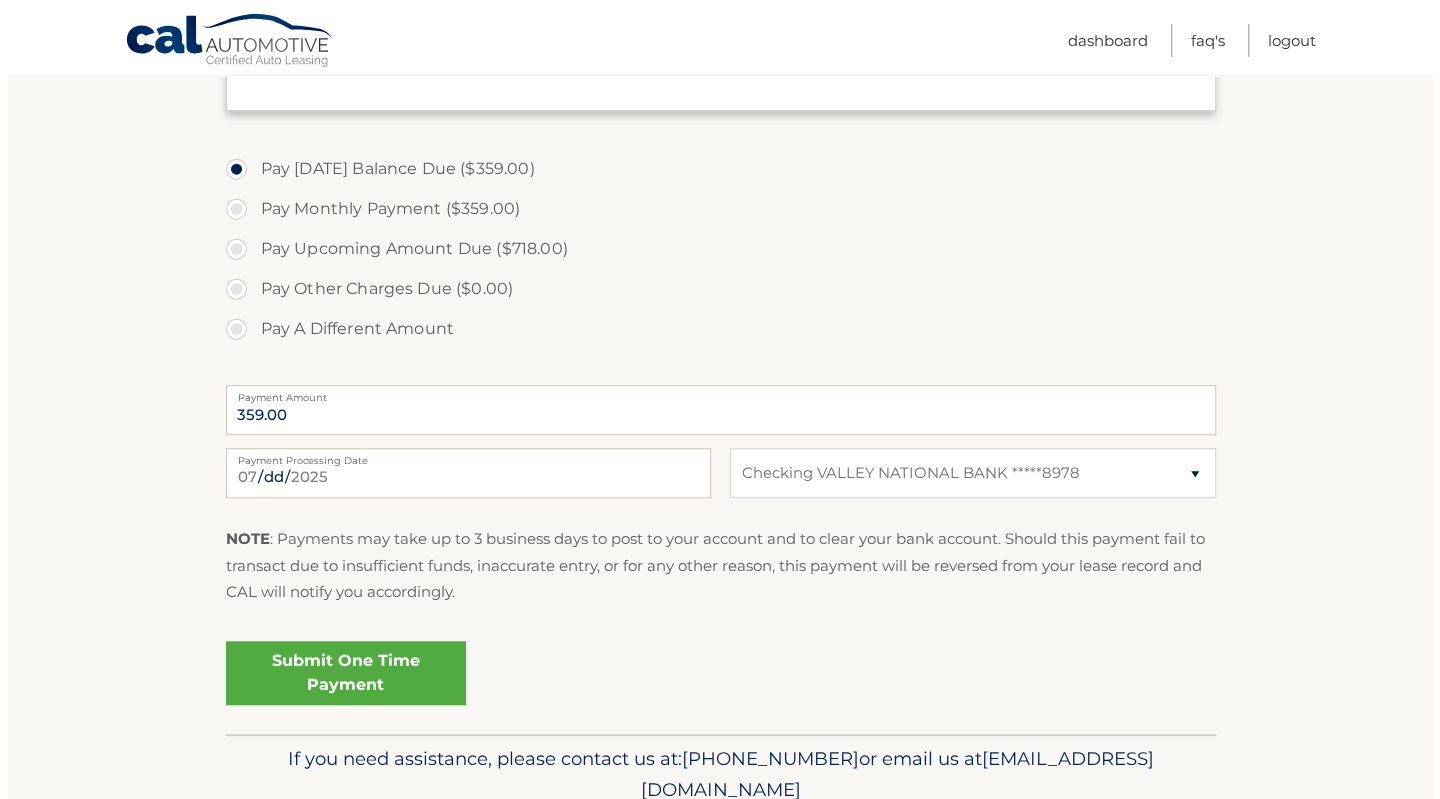 scroll, scrollTop: 600, scrollLeft: 0, axis: vertical 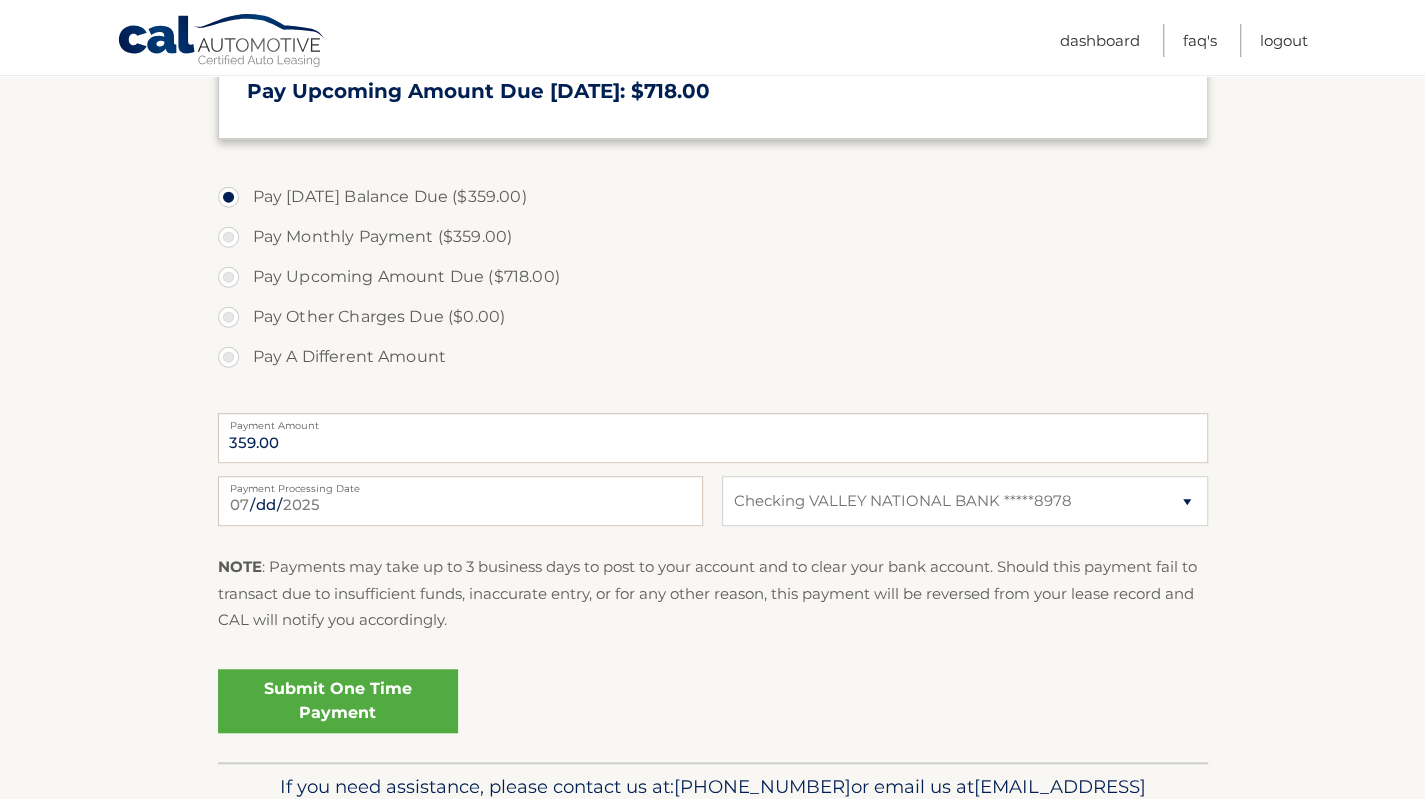 click on "Submit One Time Payment" at bounding box center [338, 701] 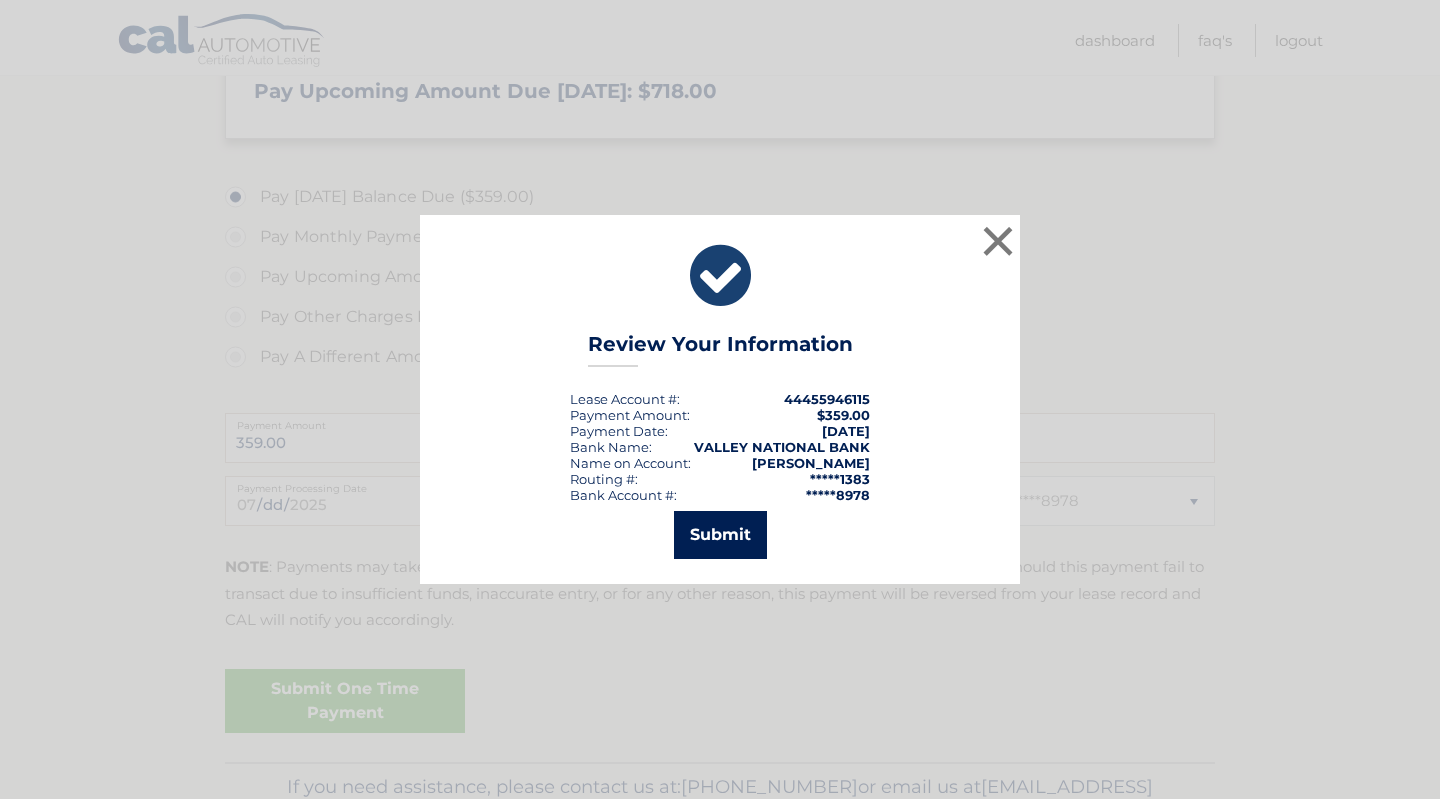 click on "Submit" at bounding box center [720, 535] 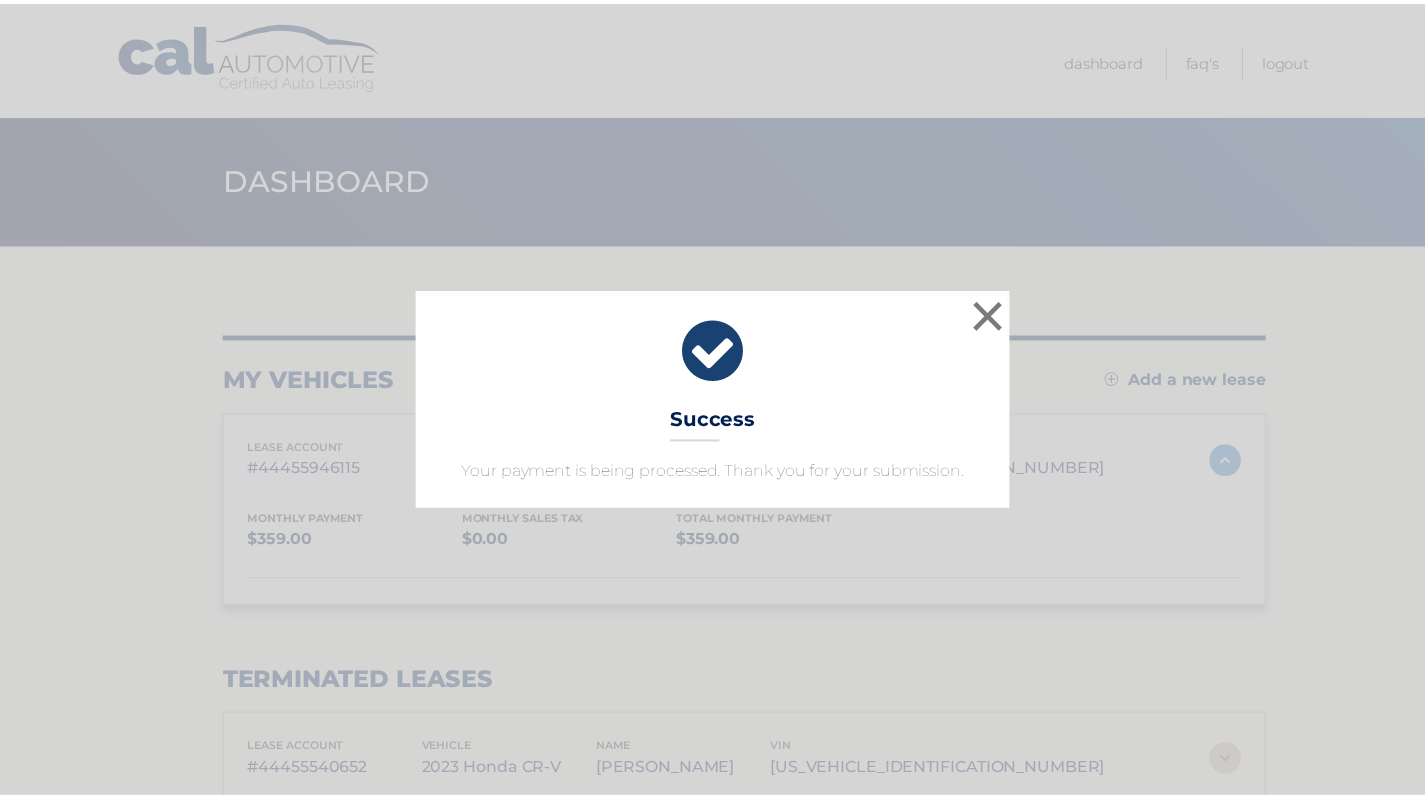 scroll, scrollTop: 0, scrollLeft: 0, axis: both 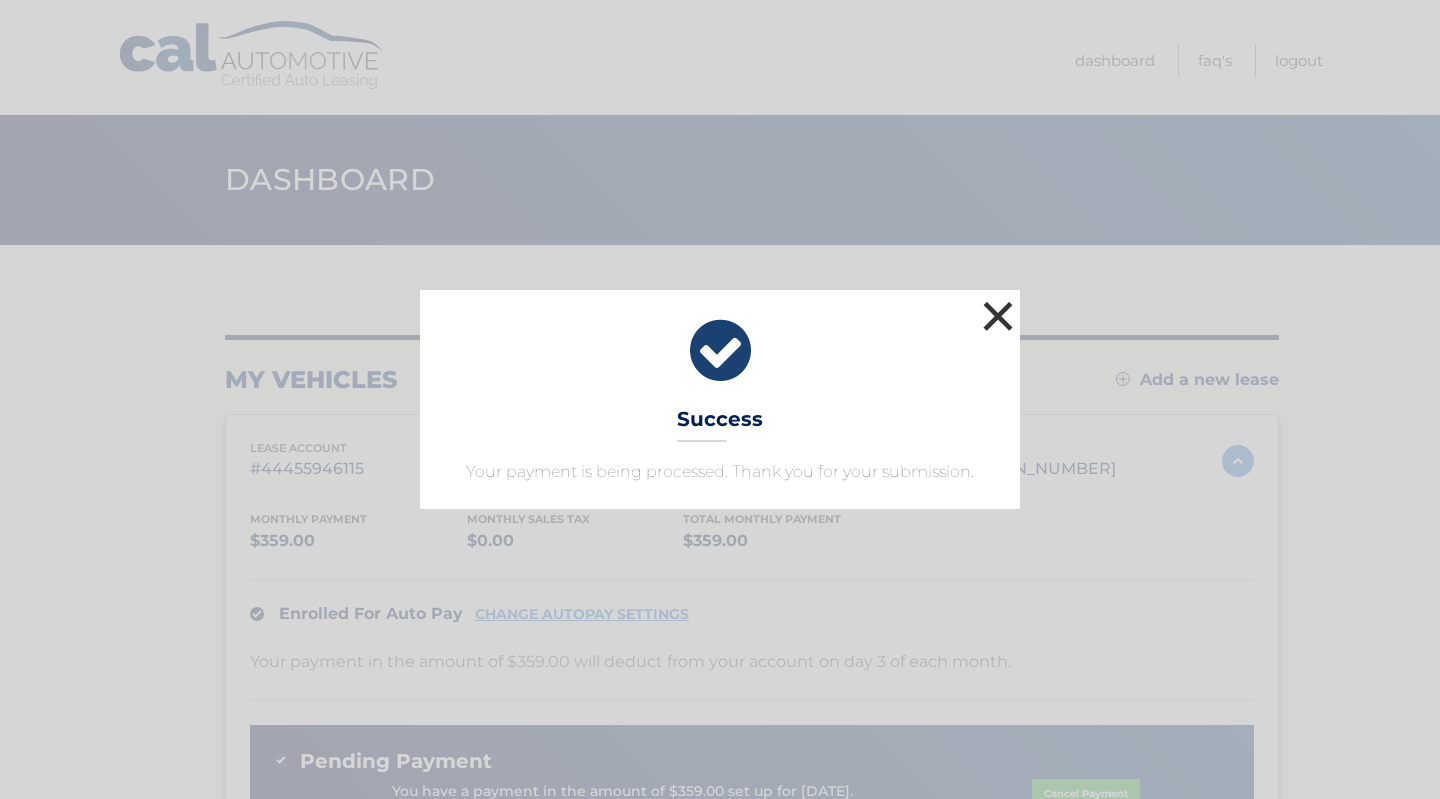 click on "×" at bounding box center (998, 316) 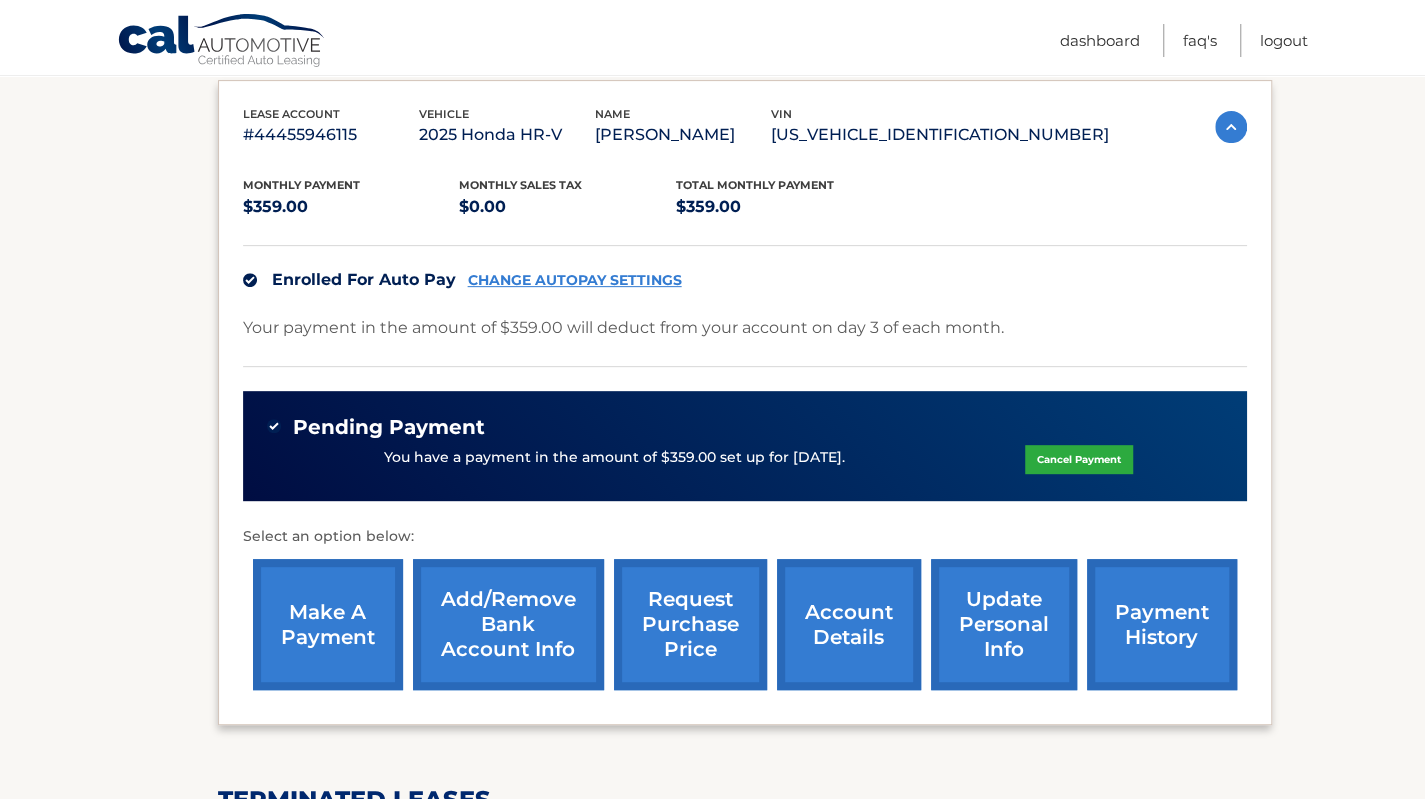 scroll, scrollTop: 400, scrollLeft: 0, axis: vertical 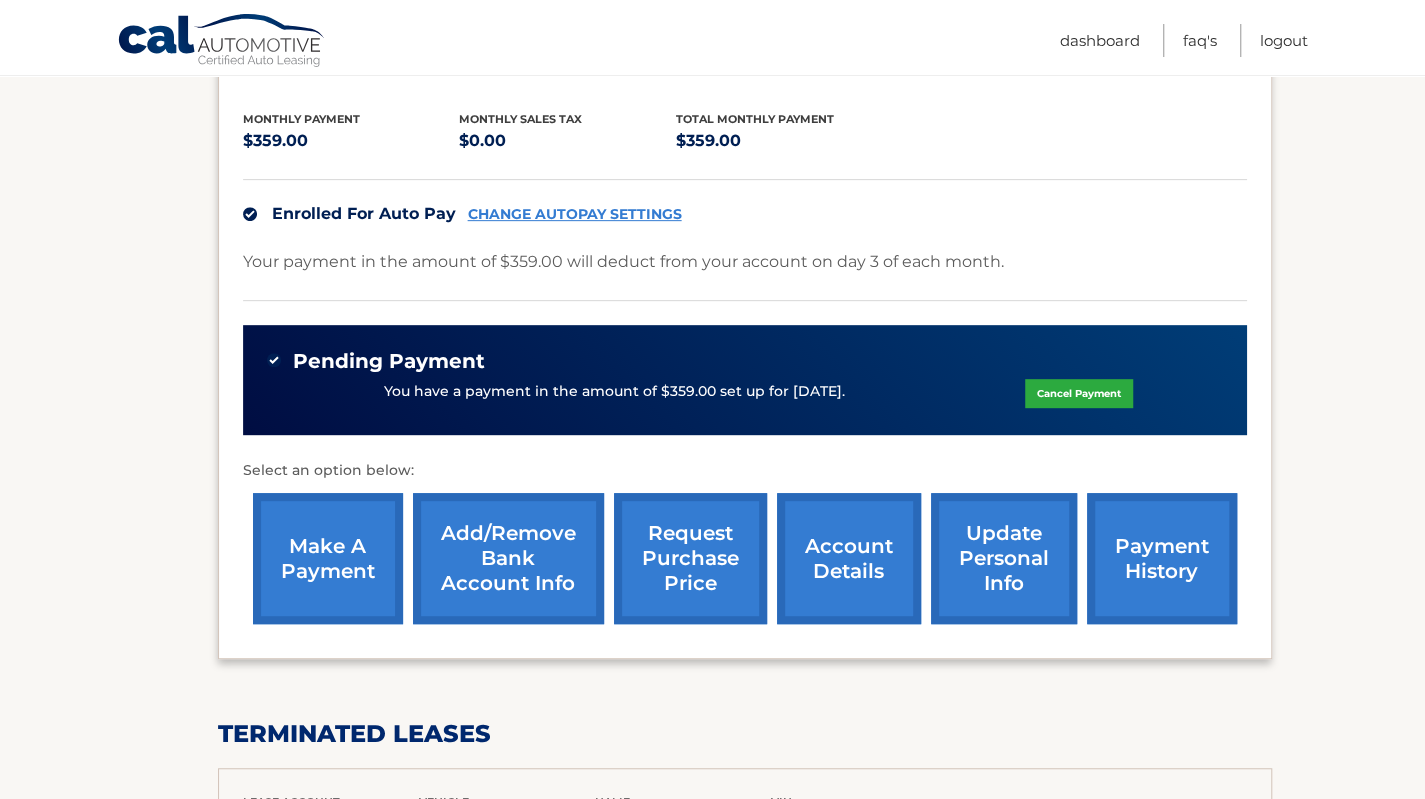 click on "payment history" at bounding box center (1162, 558) 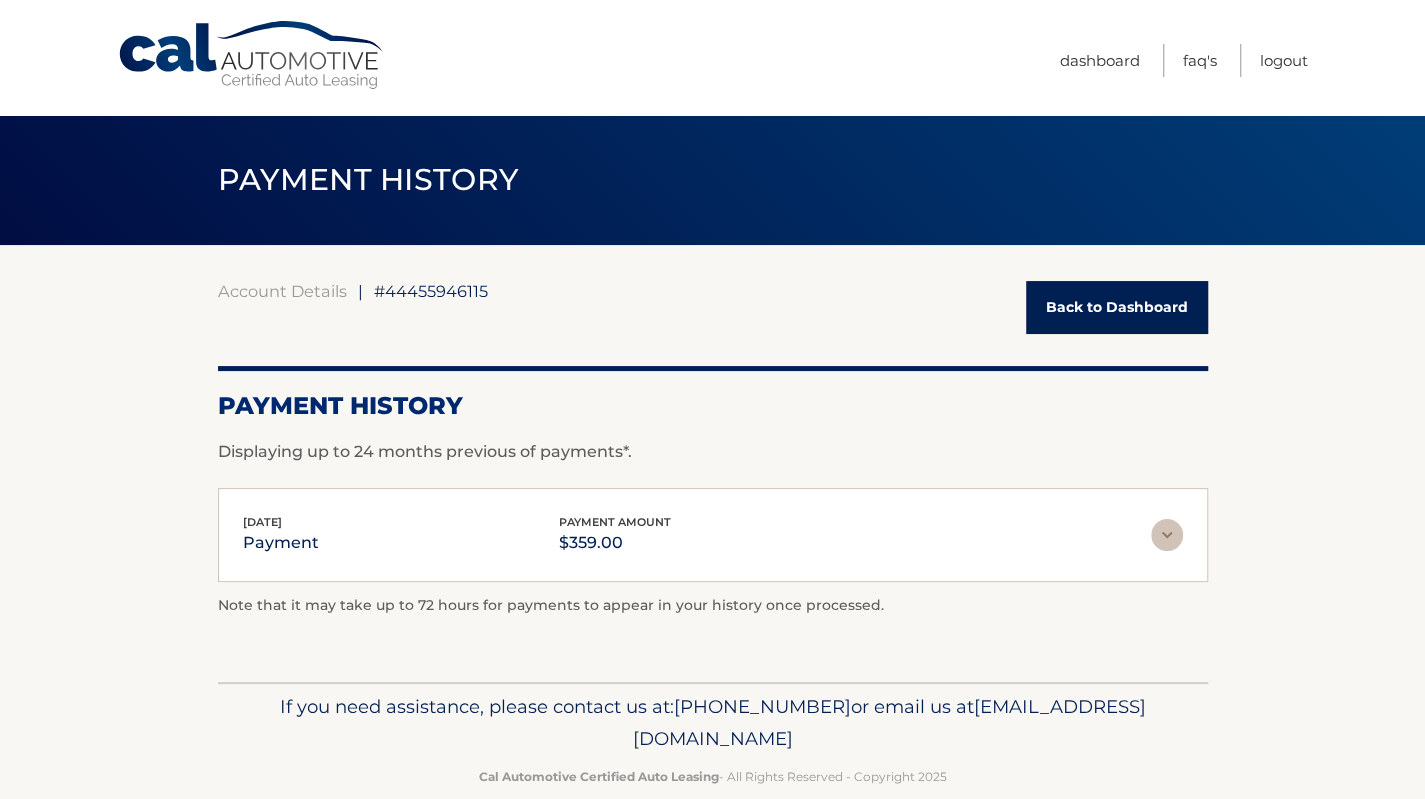 scroll, scrollTop: 33, scrollLeft: 0, axis: vertical 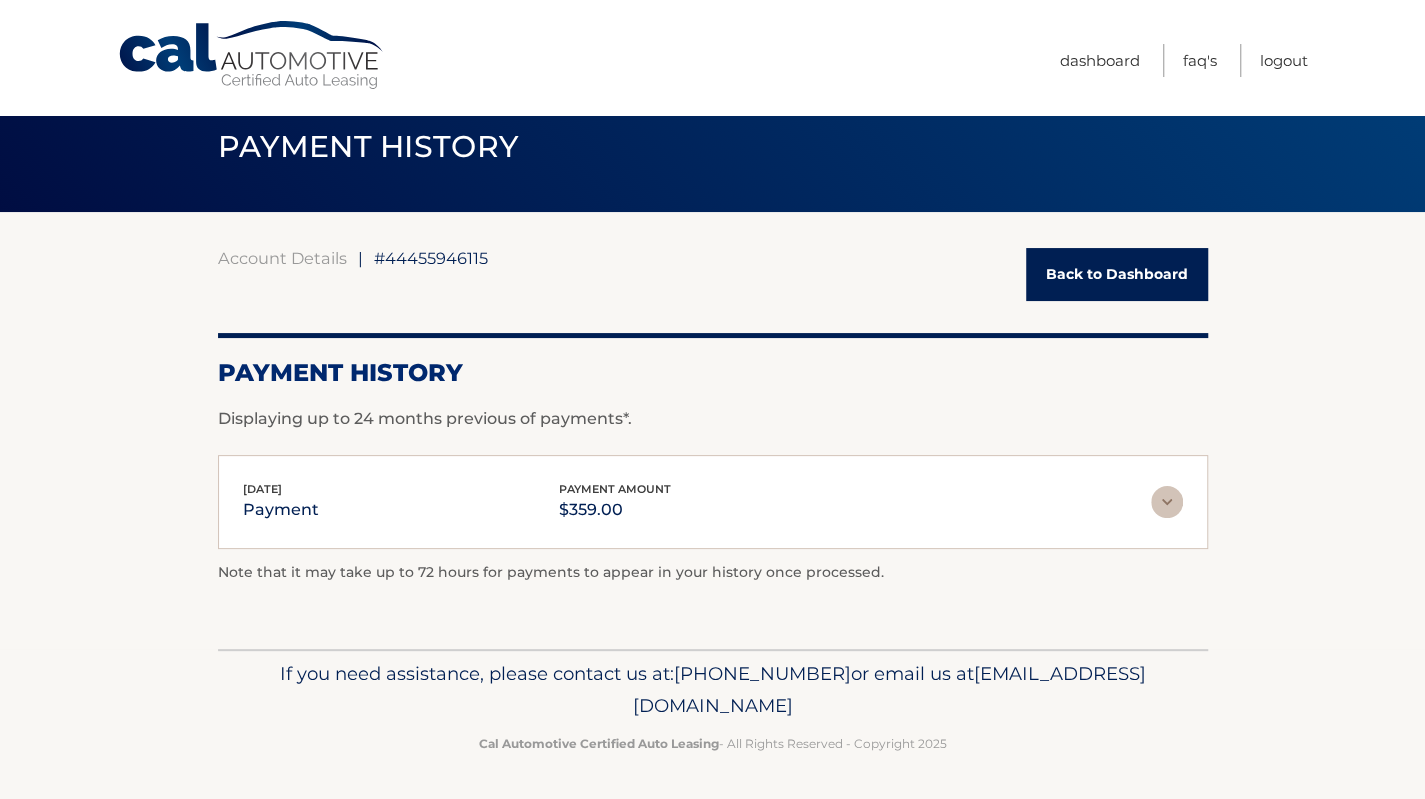 click on "Back to Dashboard" at bounding box center (1117, 274) 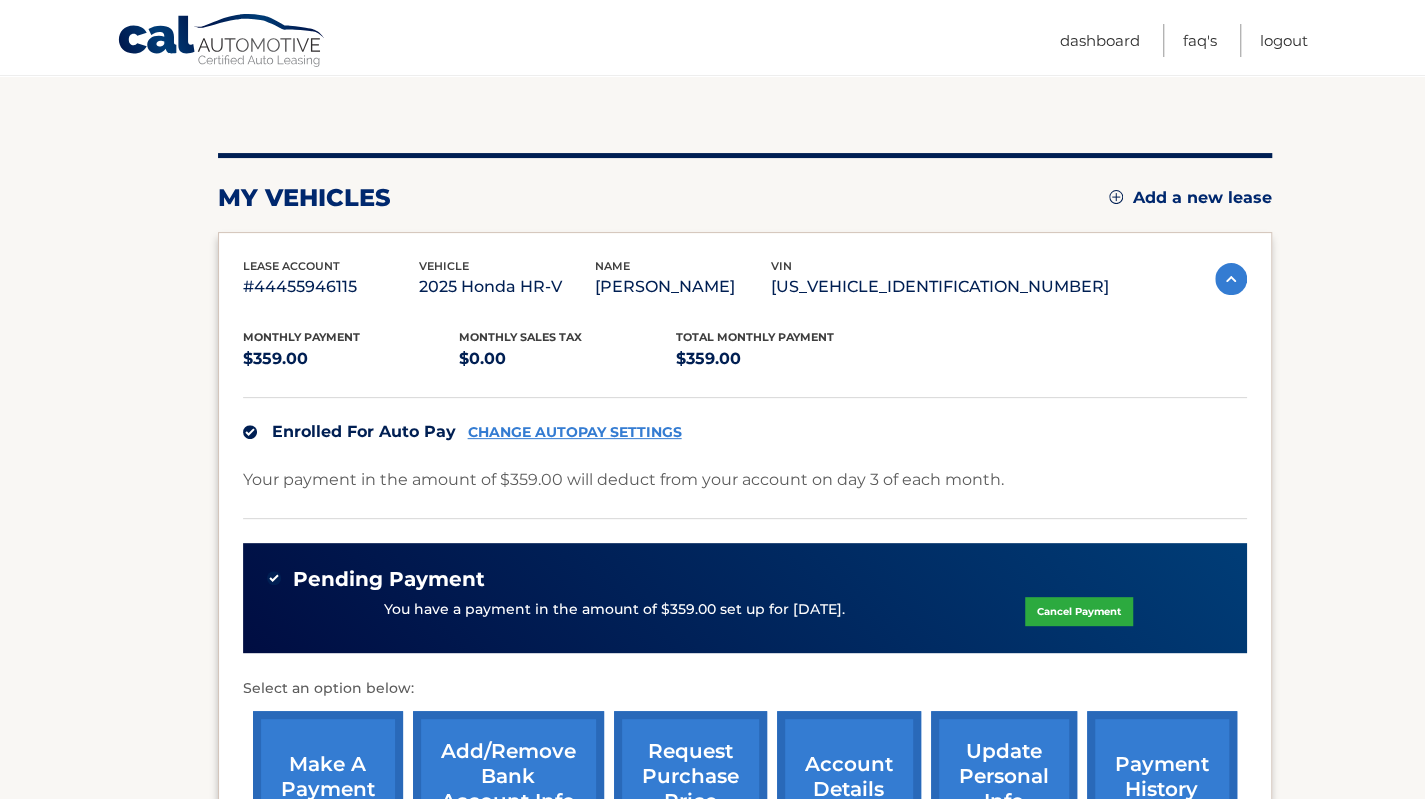 scroll, scrollTop: 152, scrollLeft: 0, axis: vertical 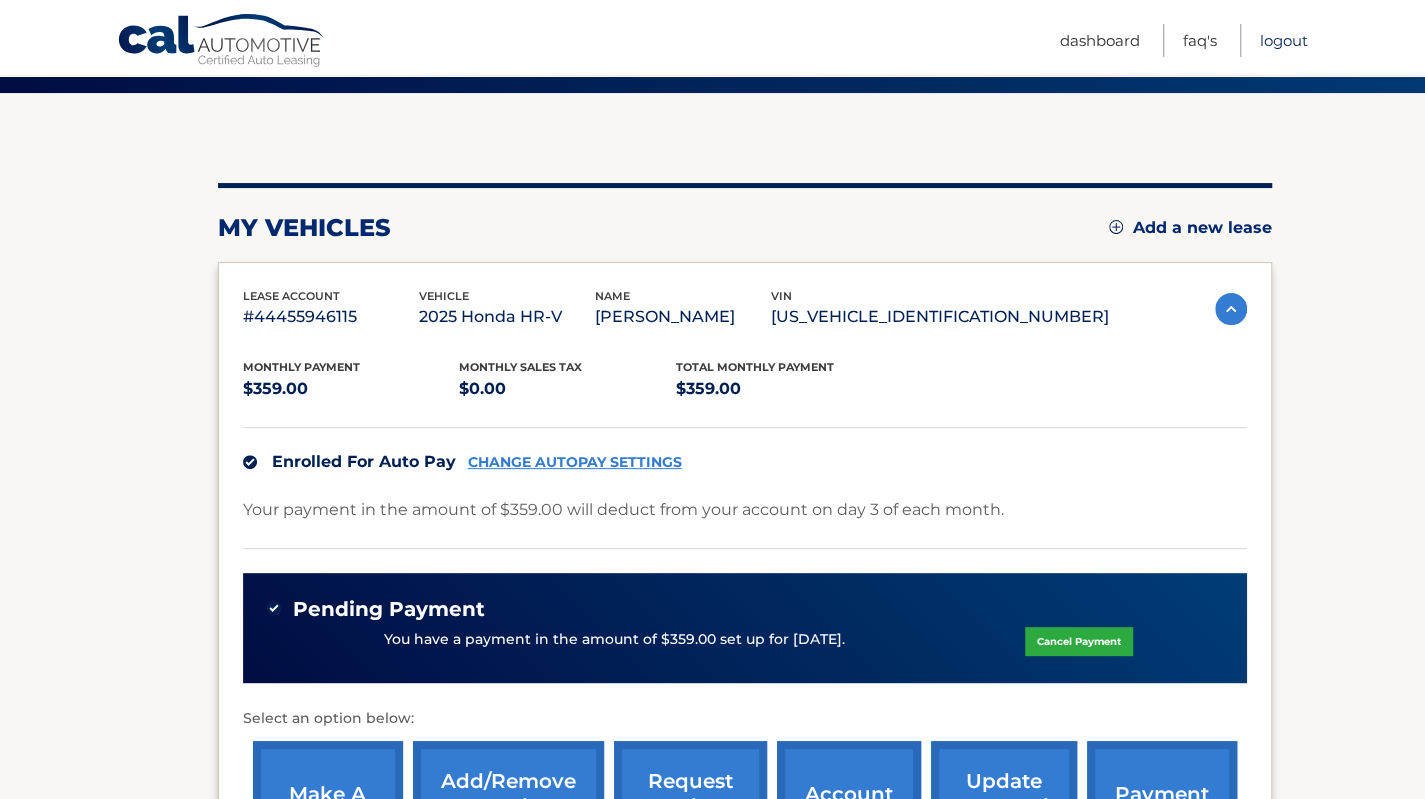 click on "Logout" at bounding box center [1284, 40] 